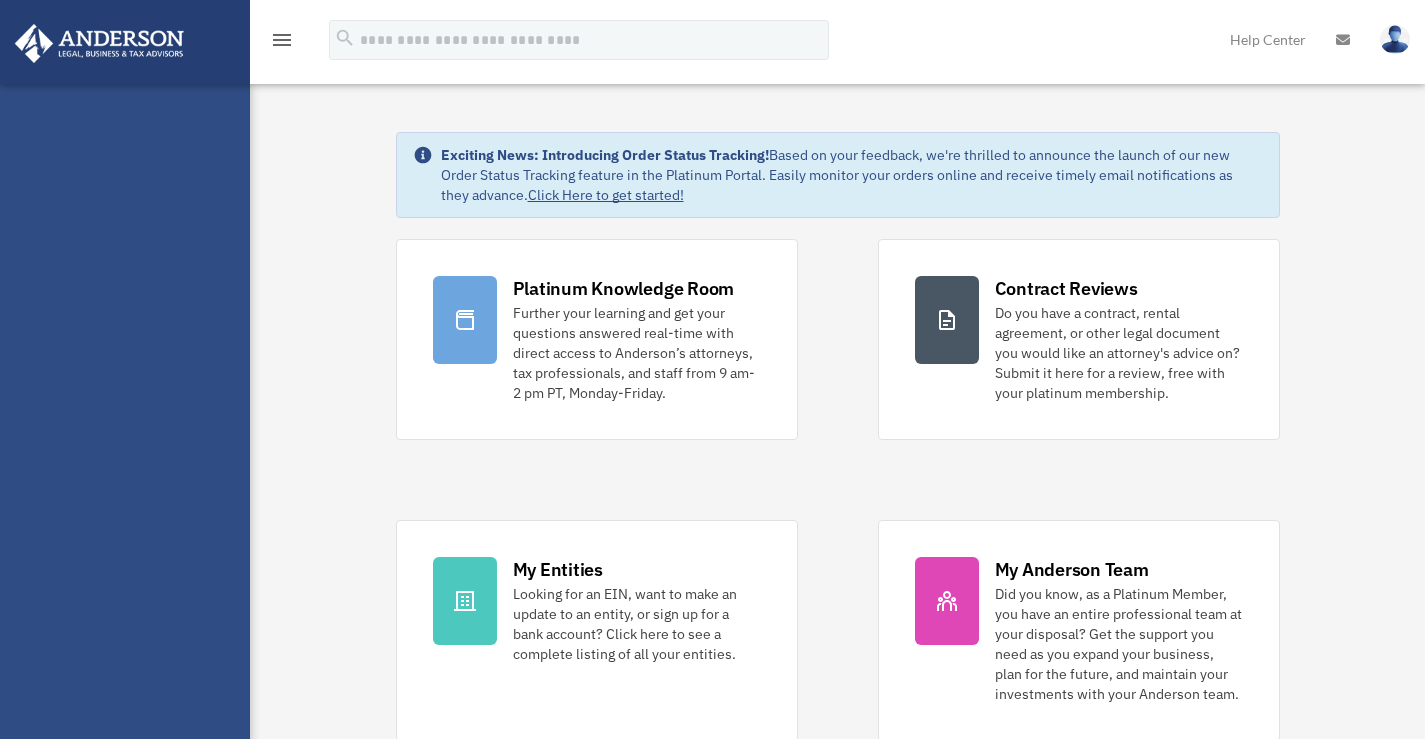 scroll, scrollTop: 0, scrollLeft: 0, axis: both 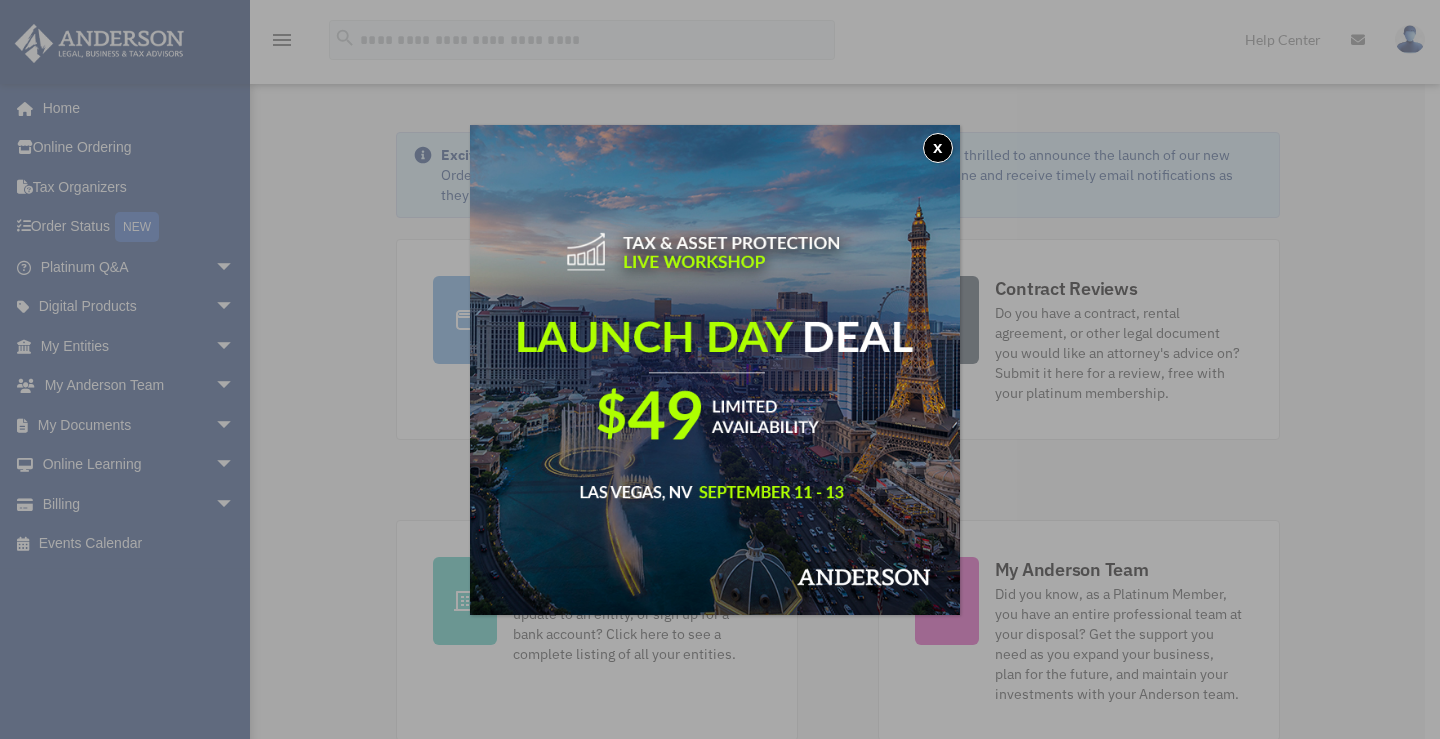 click on "x" at bounding box center (938, 148) 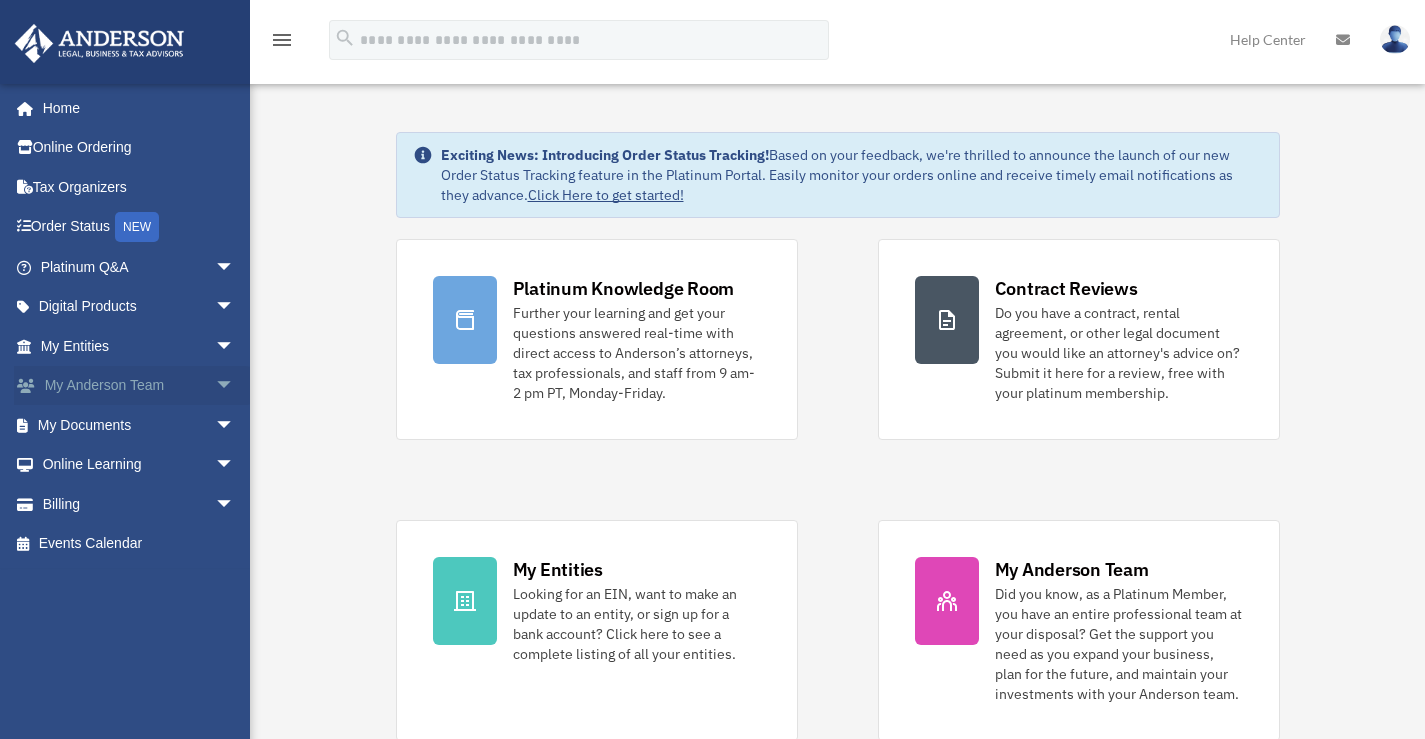 click on "My Anderson Team arrow_drop_down" at bounding box center [139, 386] 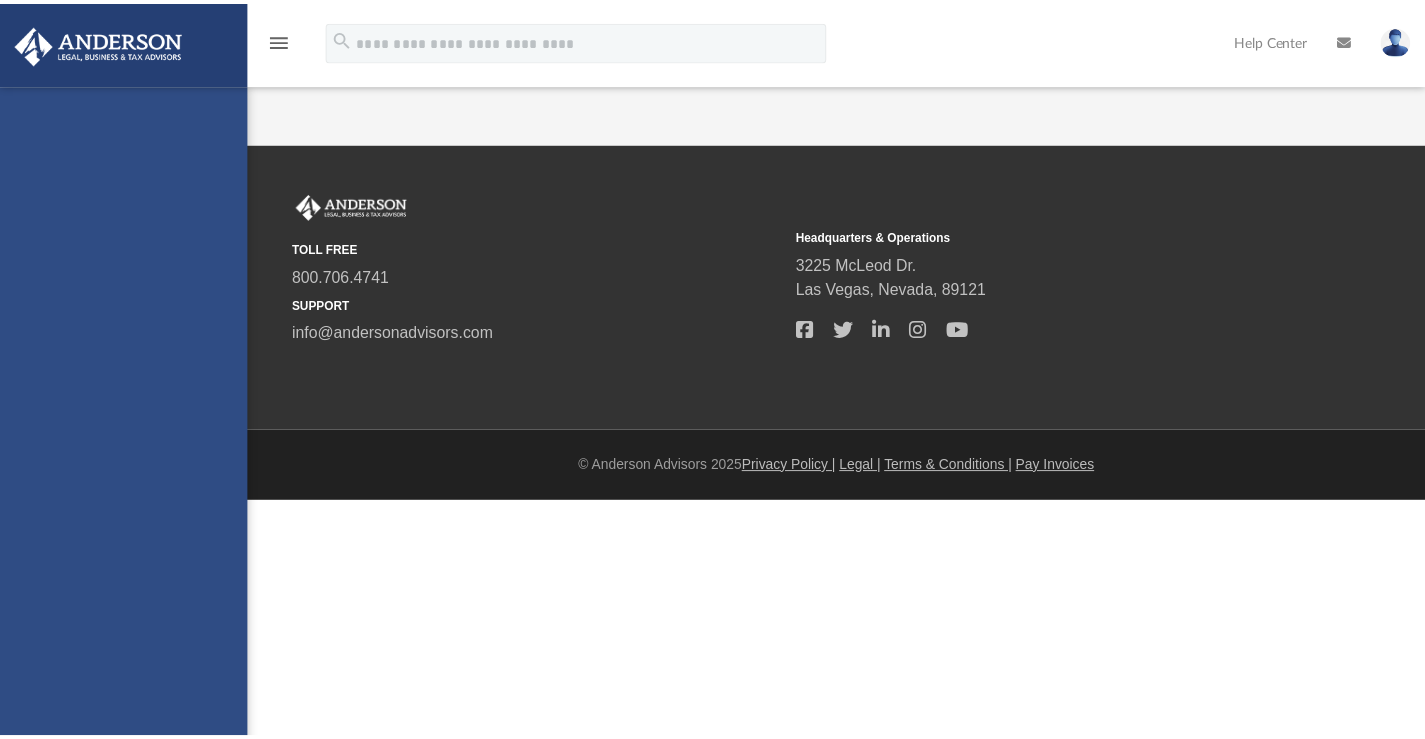 scroll, scrollTop: 0, scrollLeft: 0, axis: both 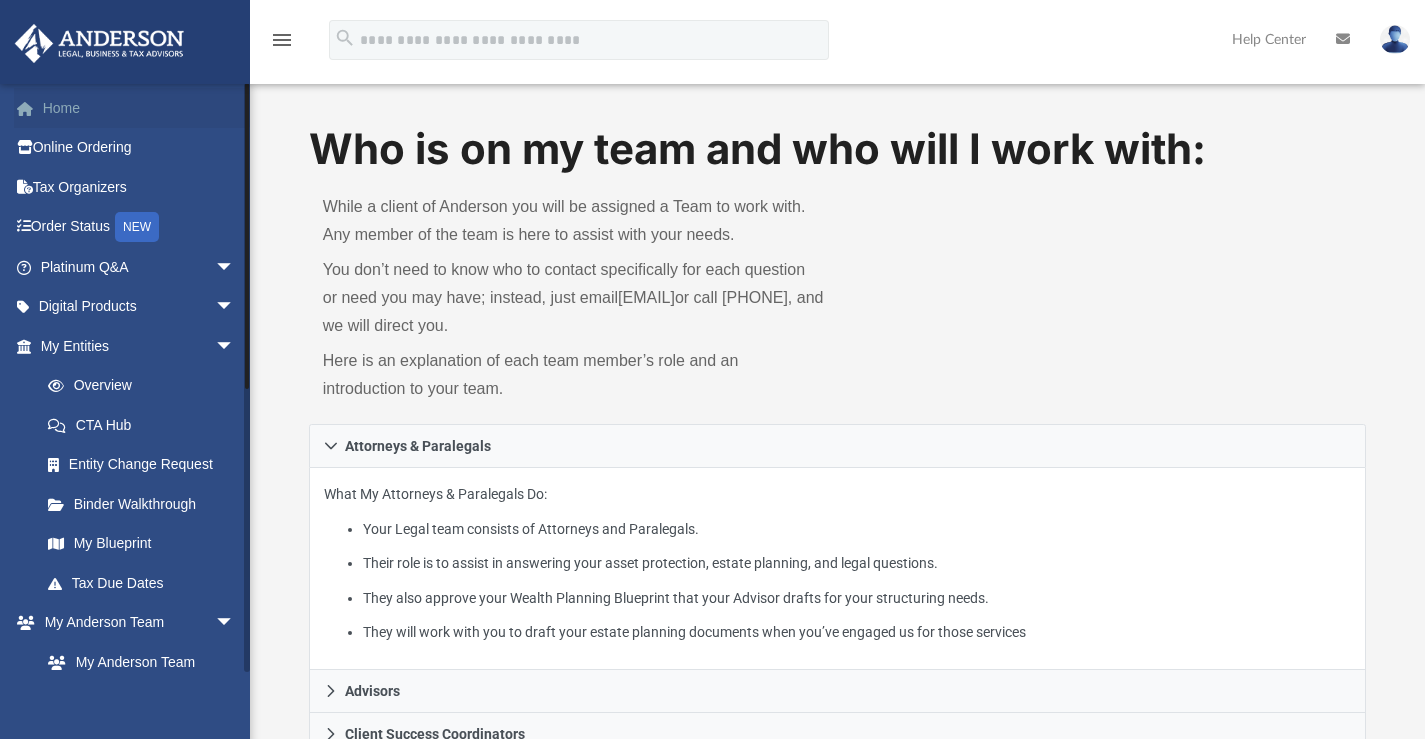 click on "Home" at bounding box center [139, 108] 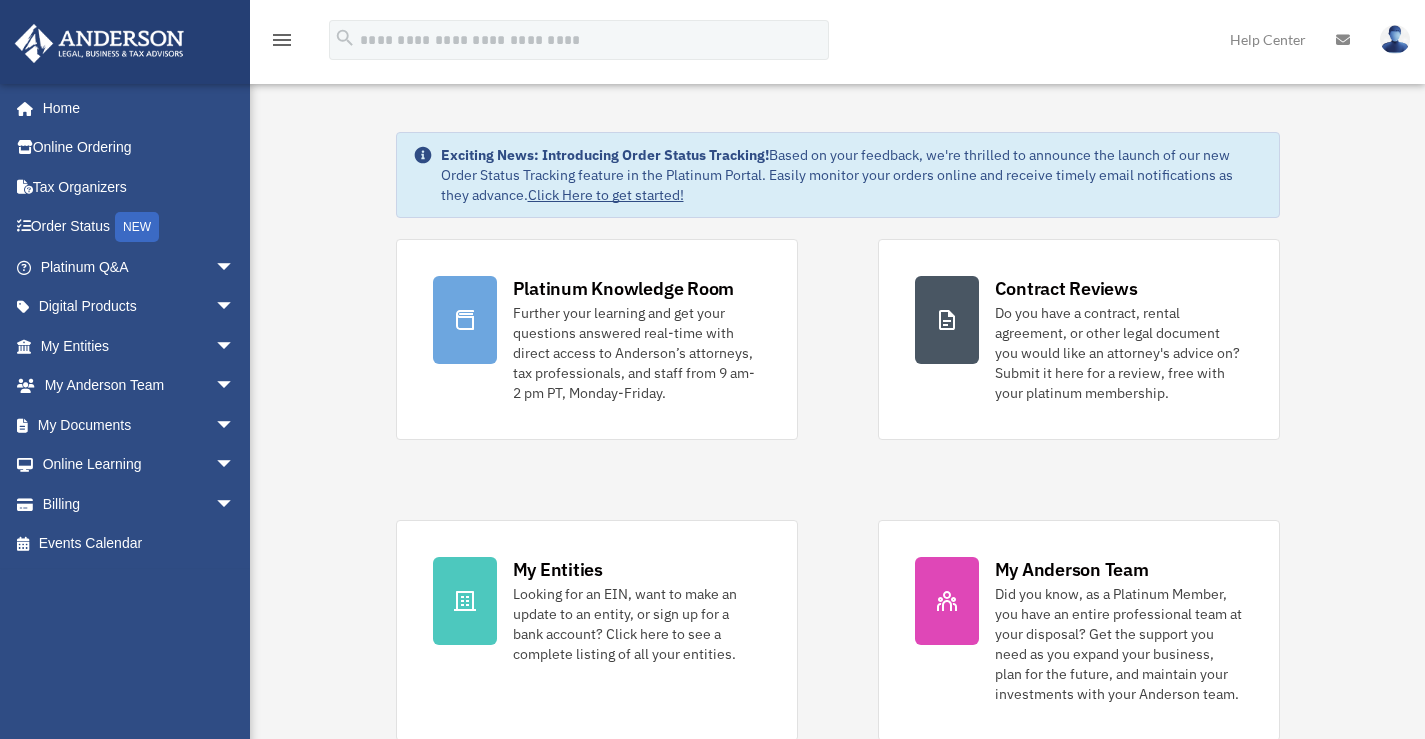 scroll, scrollTop: 0, scrollLeft: 0, axis: both 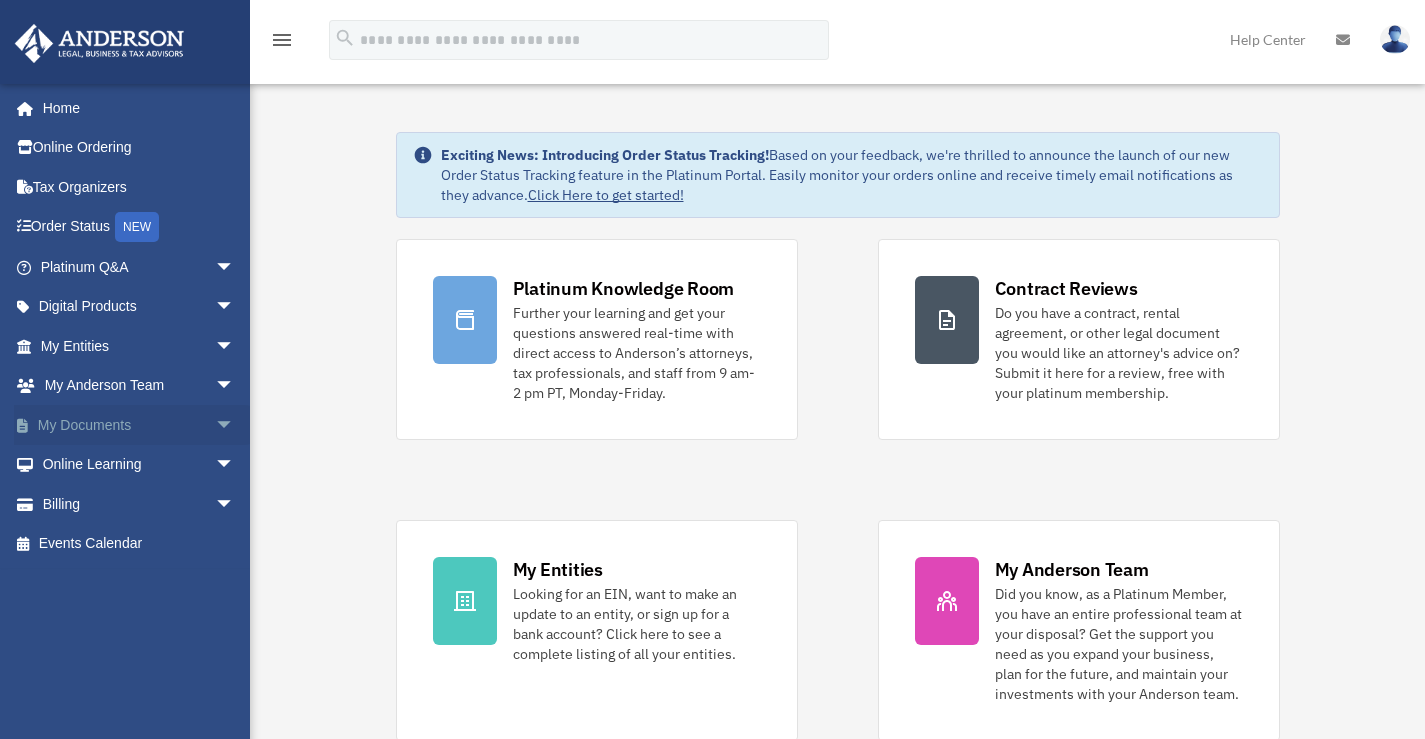 click on "My Documents arrow_drop_down" at bounding box center [139, 425] 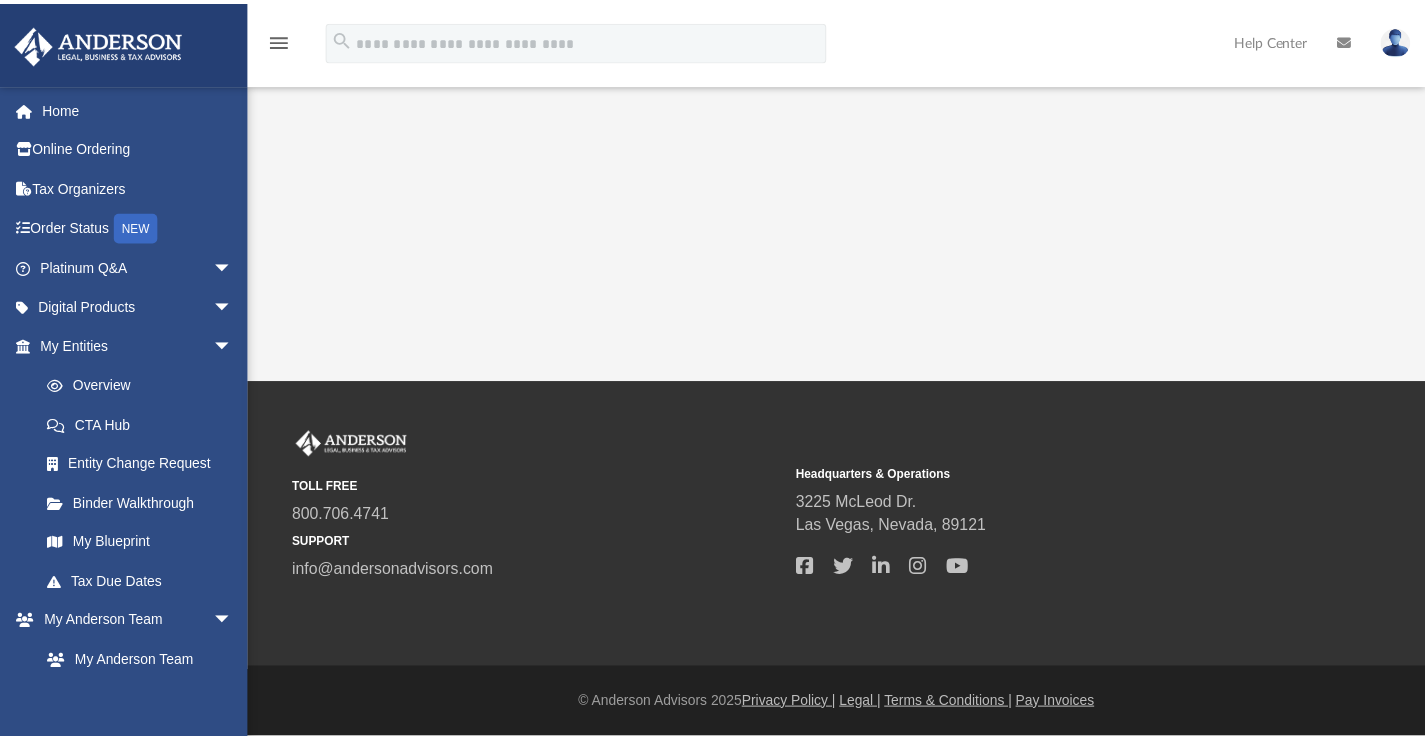 scroll, scrollTop: 0, scrollLeft: 0, axis: both 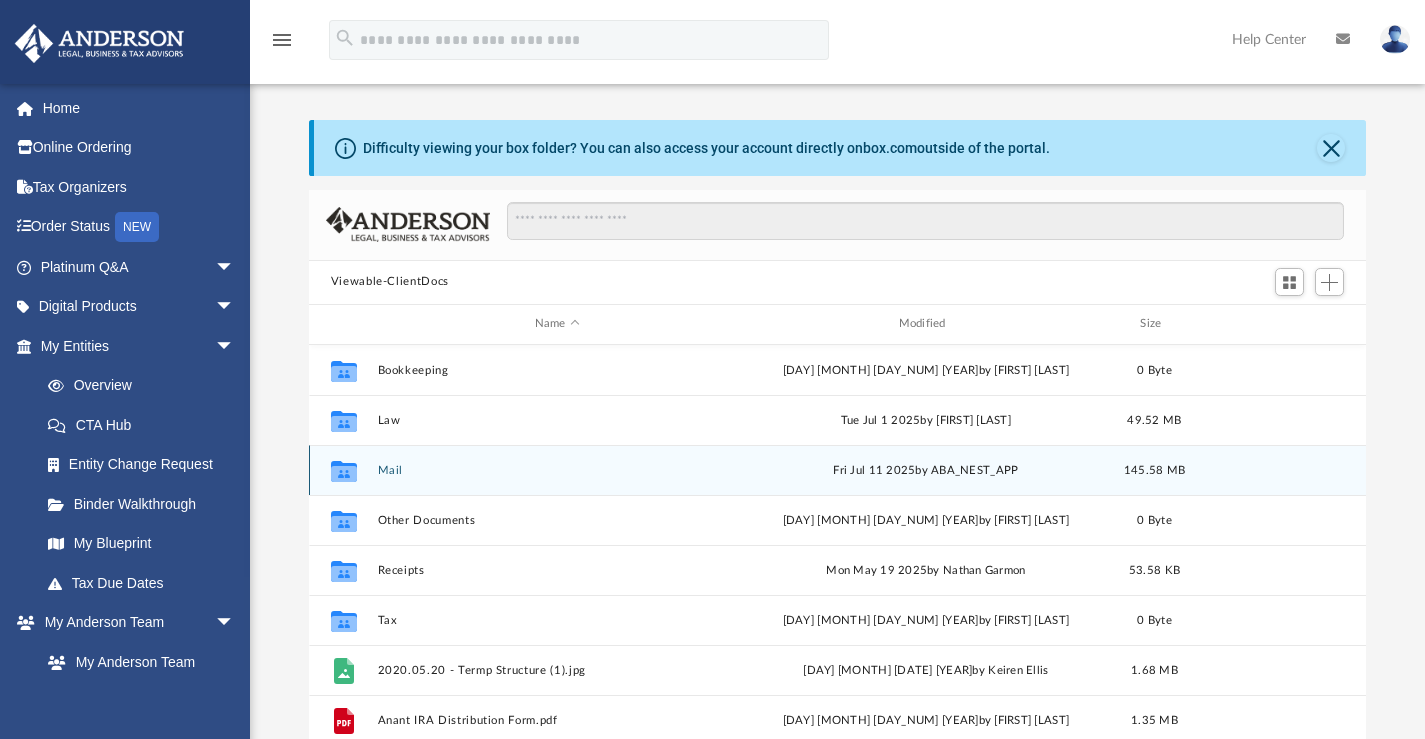 click on "Mail" at bounding box center (557, 469) 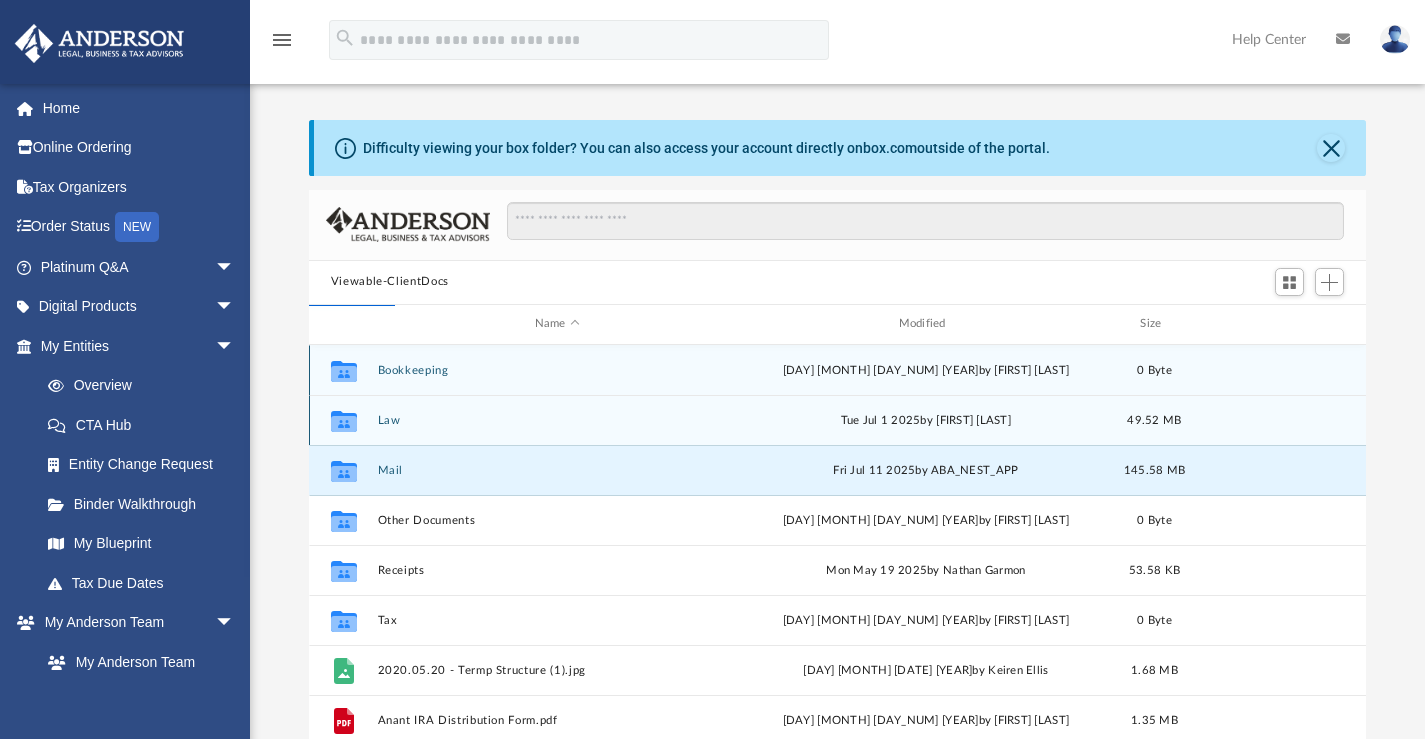 scroll, scrollTop: 378, scrollLeft: 1042, axis: both 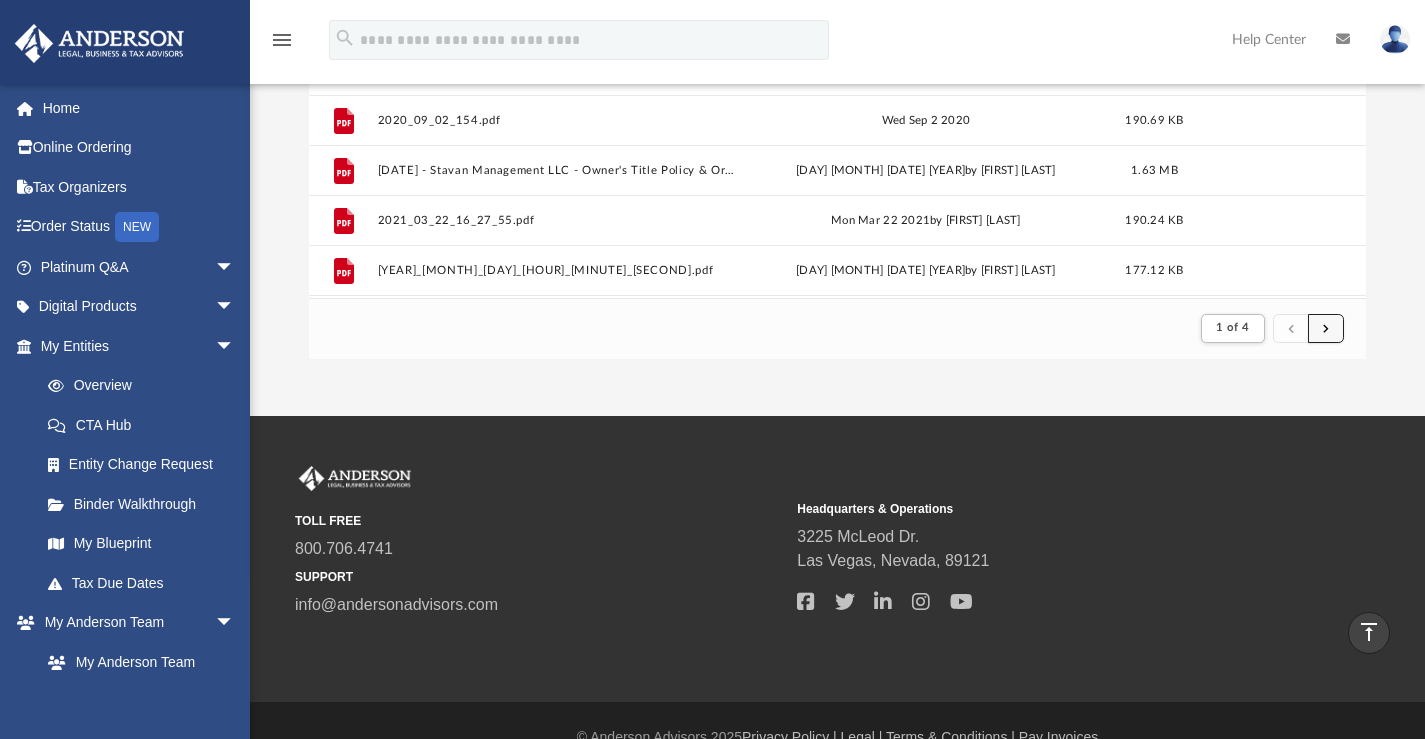 click at bounding box center (1326, 327) 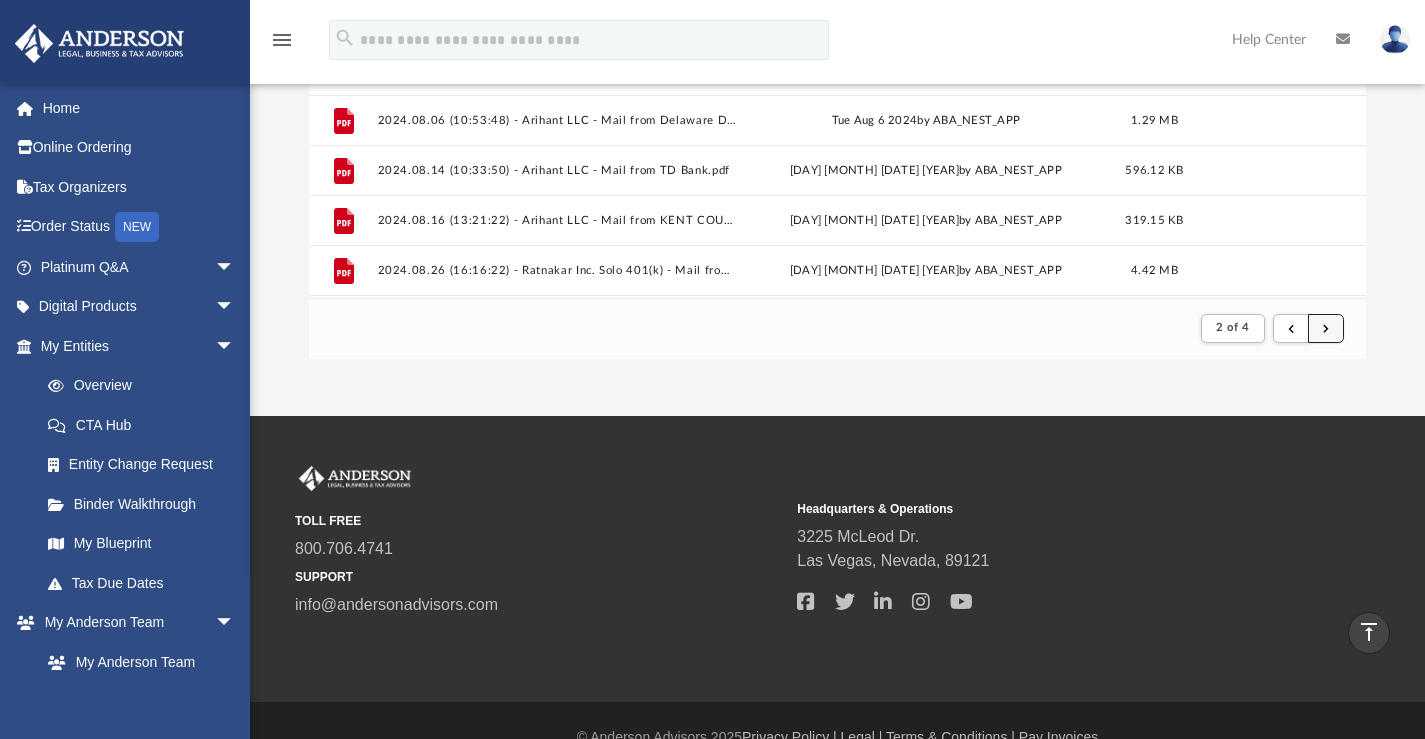 click at bounding box center [1326, 328] 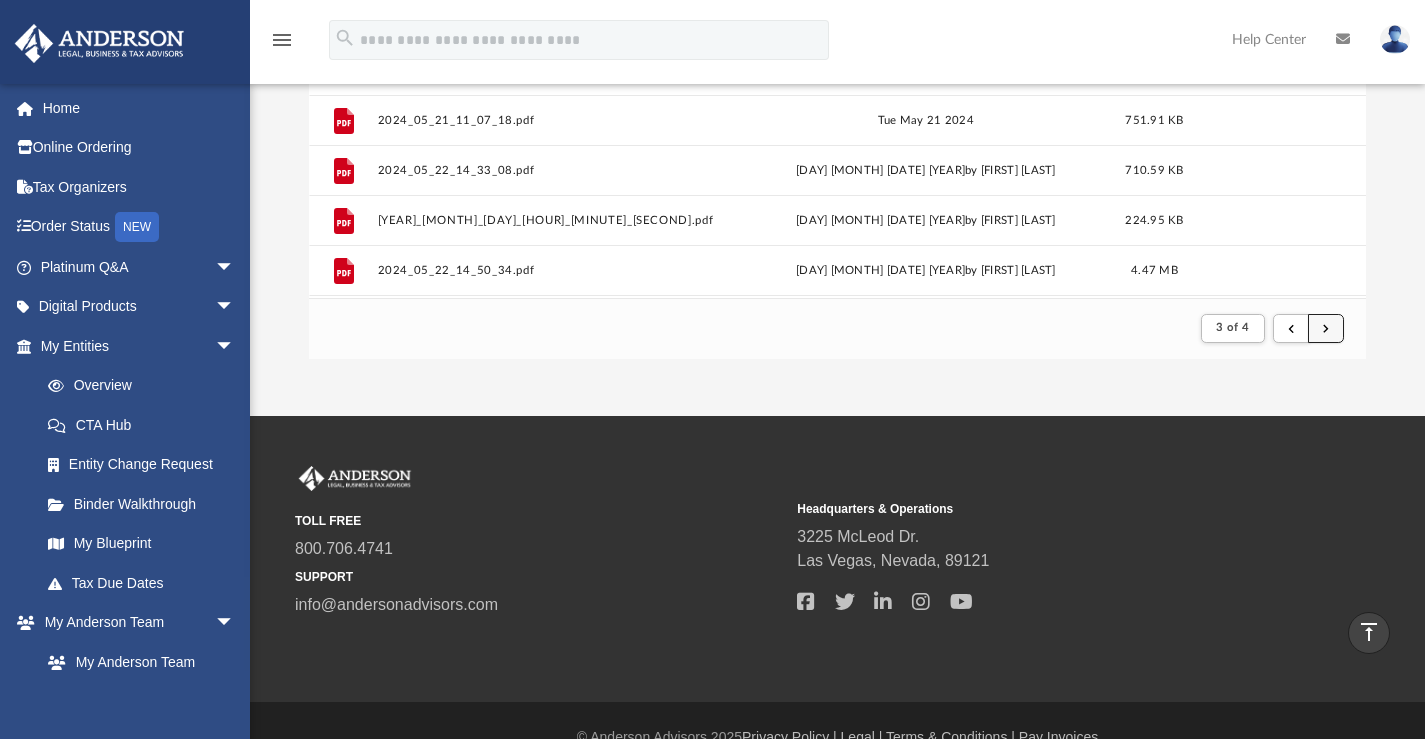 click at bounding box center (1326, 328) 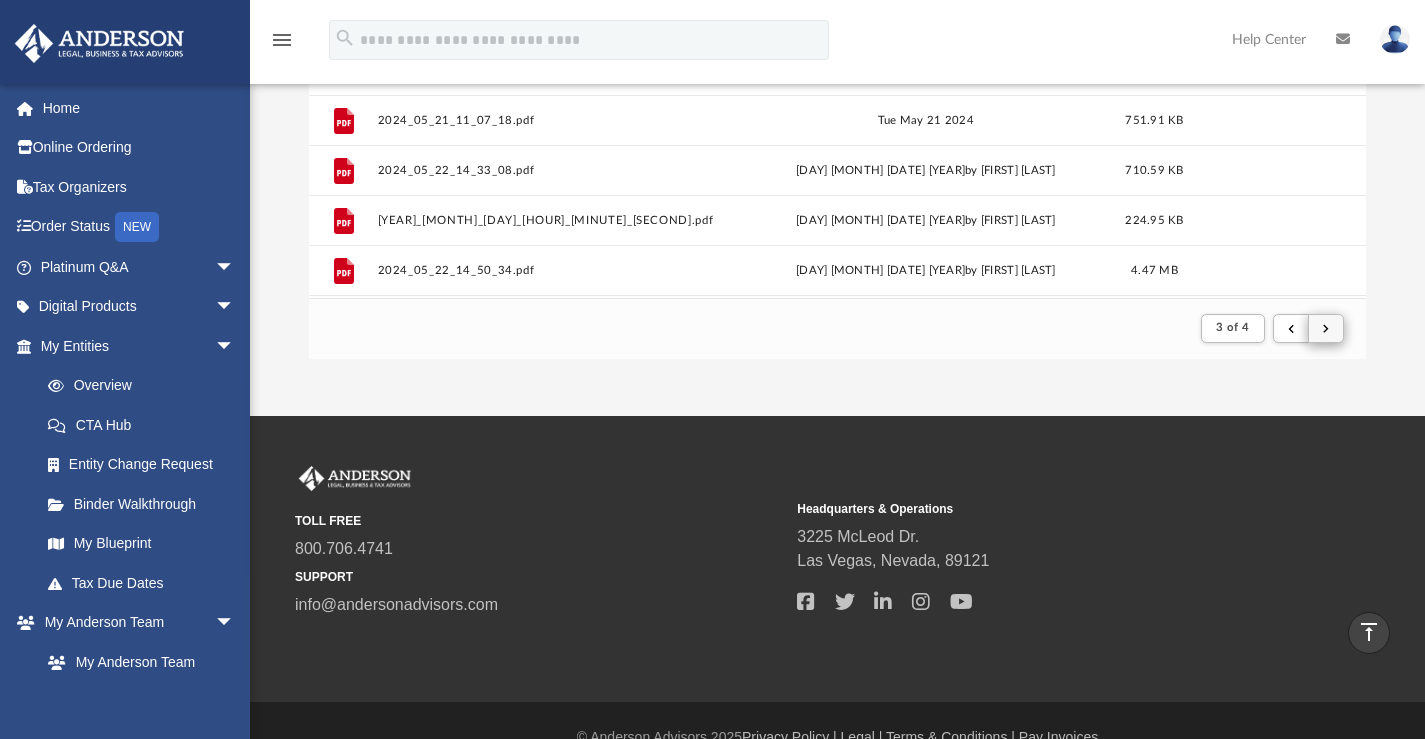 scroll, scrollTop: 0, scrollLeft: 0, axis: both 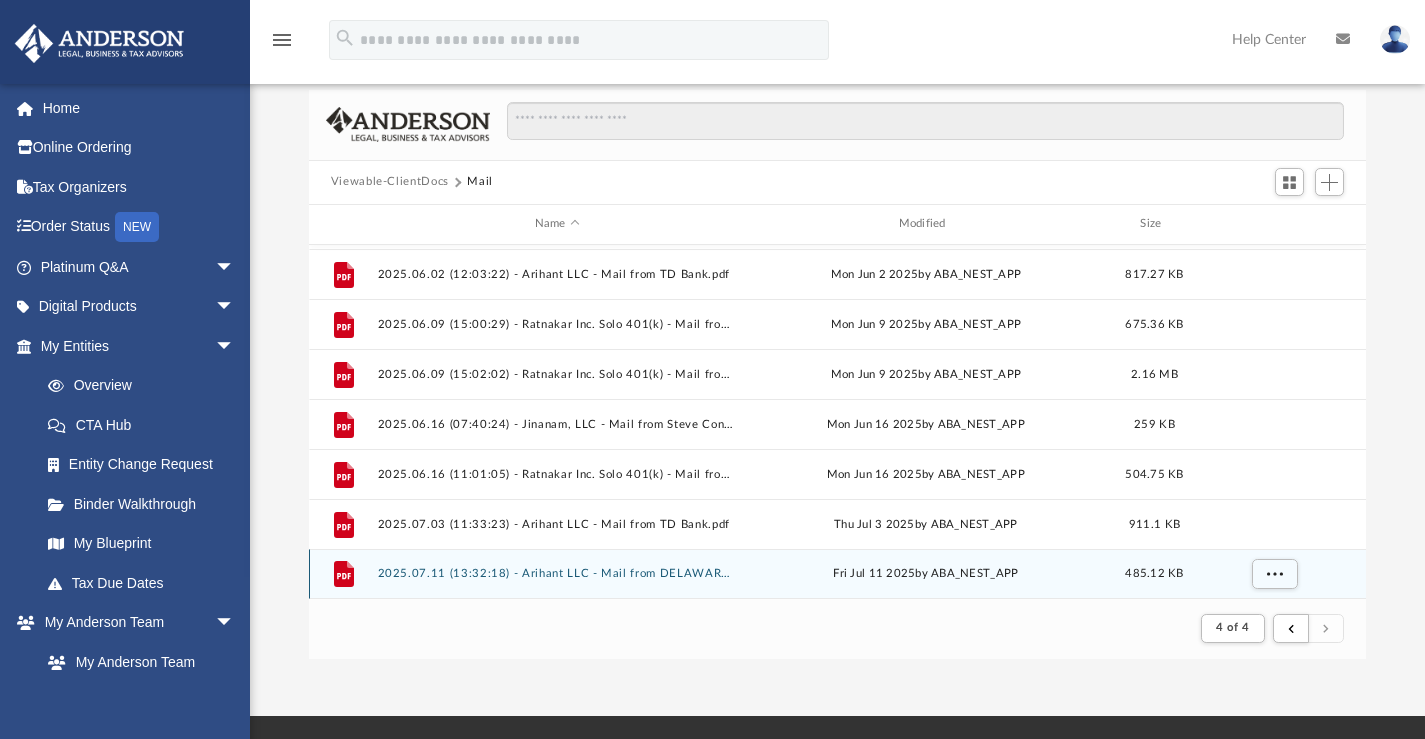 click on "2025.07.11 (13:32:18) - Arihant LLC - Mail from DELAWARE ELECTRIC CO-OP.pdf" at bounding box center (557, 573) 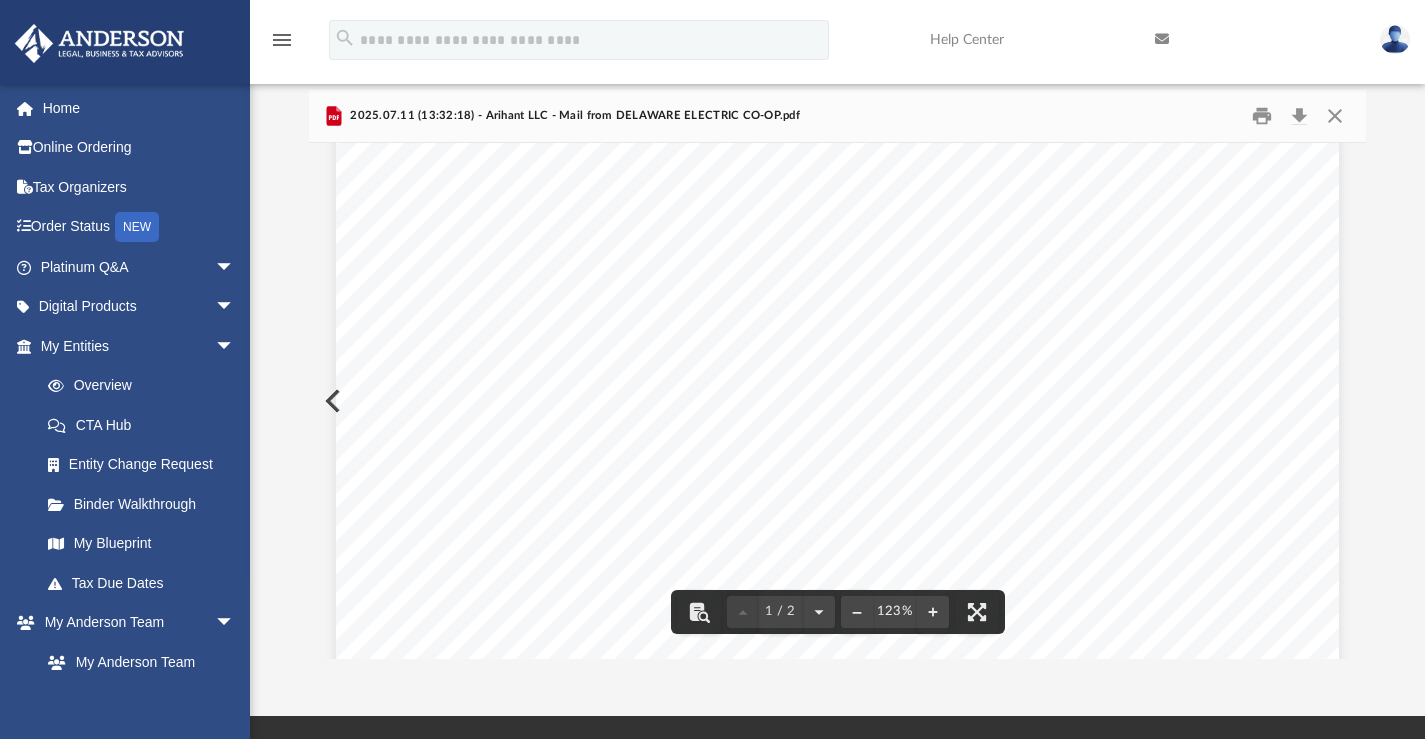 scroll, scrollTop: 400, scrollLeft: 0, axis: vertical 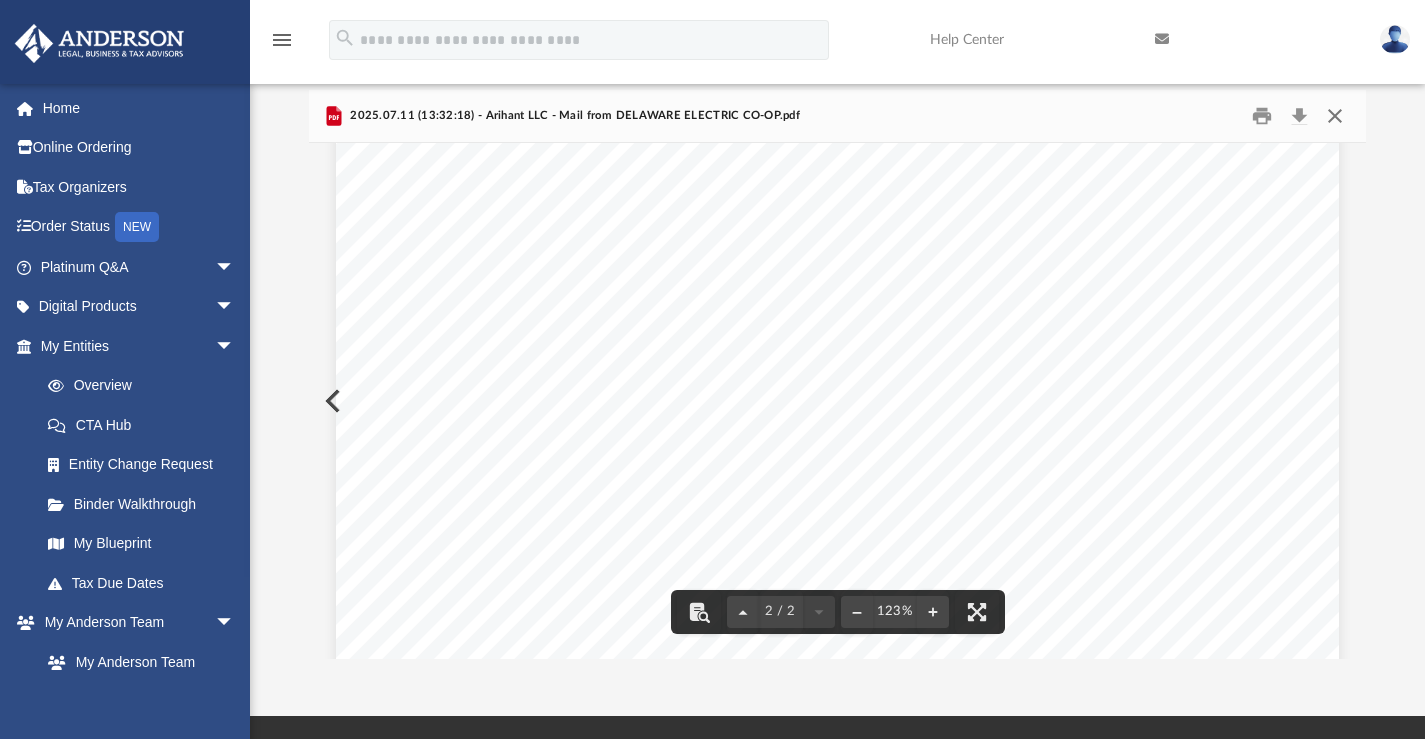 click at bounding box center [1335, 115] 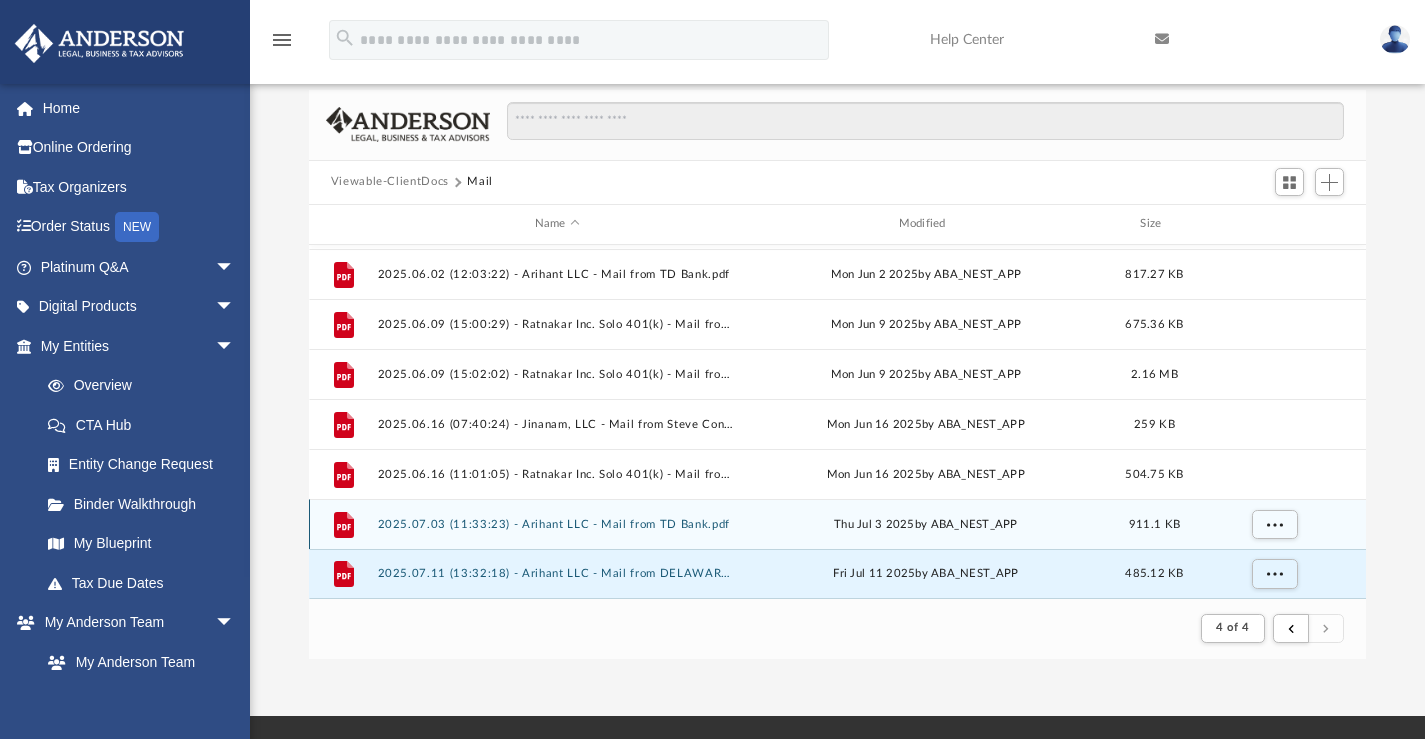 click on "File 2025.07.03 (11:33:23) - Arihant LLC - Mail from TD Bank.pdf [DAY] [MONTH] [DATE]  by ABA_NEST_APP 911.1 KB" at bounding box center (838, 524) 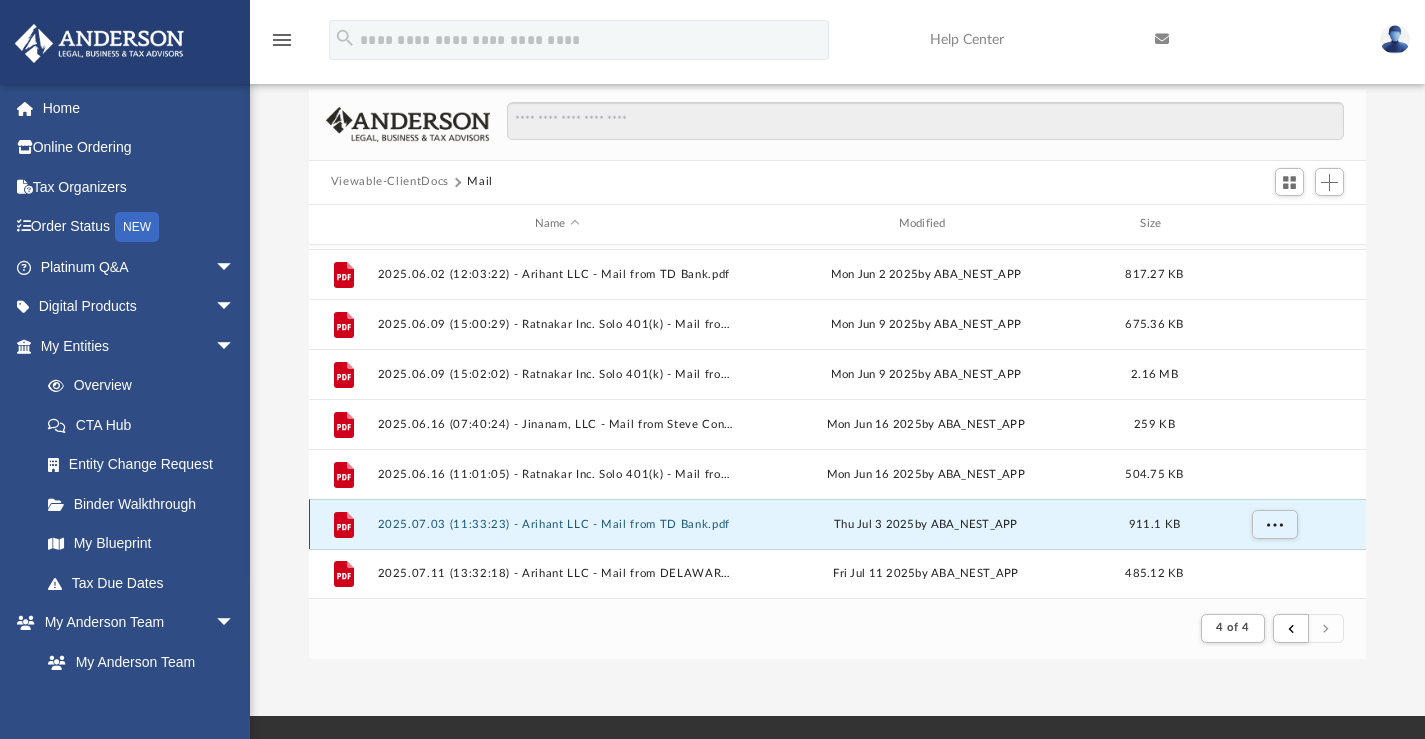 click on "2025.07.03 (11:33:23) - Arihant LLC - Mail from TD Bank.pdf" at bounding box center (557, 523) 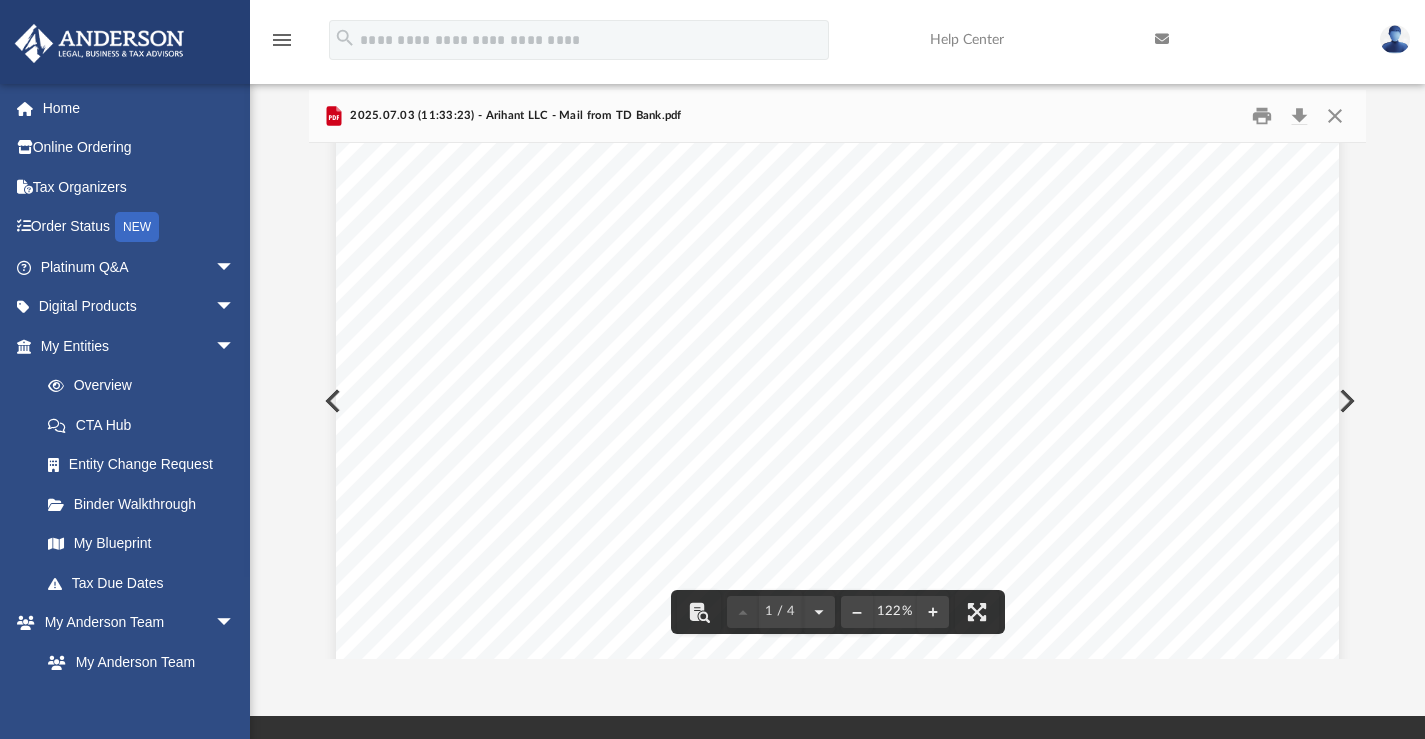 scroll, scrollTop: 600, scrollLeft: 0, axis: vertical 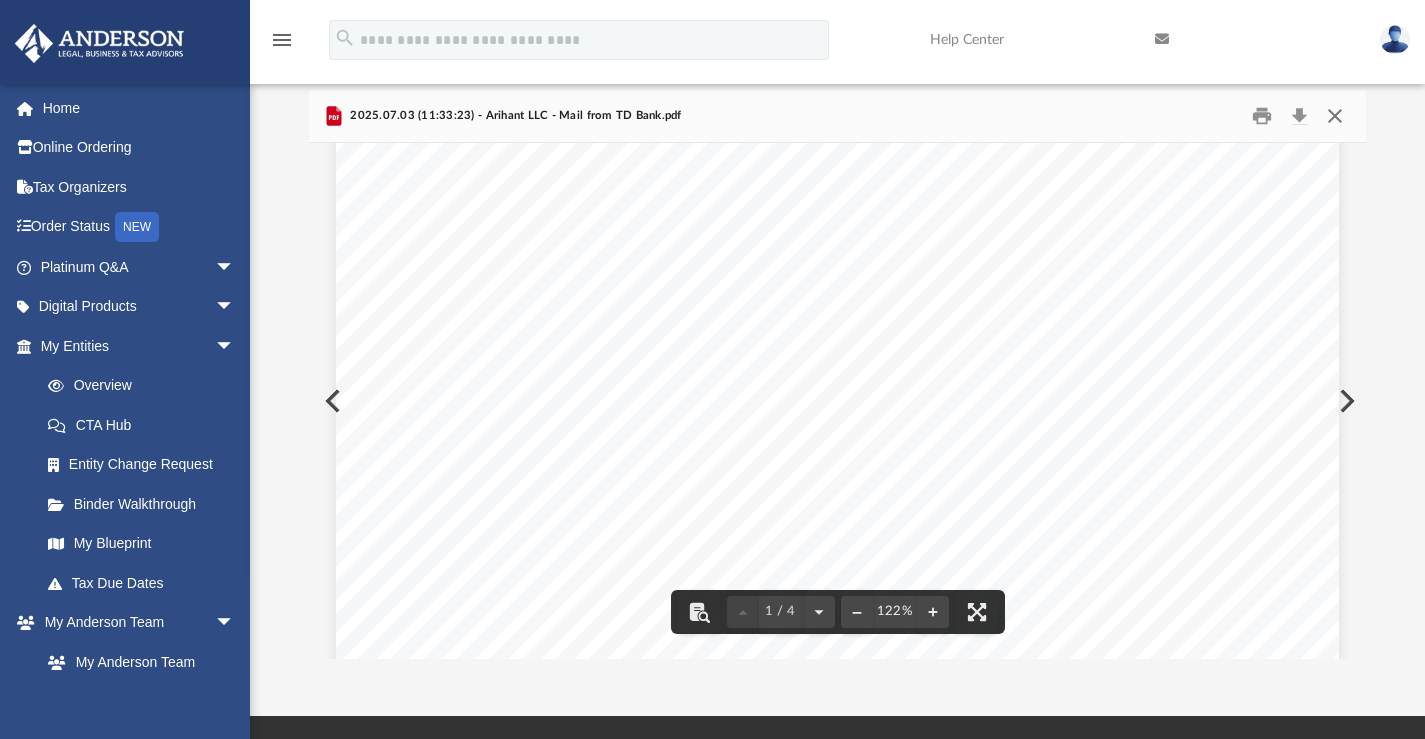 click at bounding box center [1335, 115] 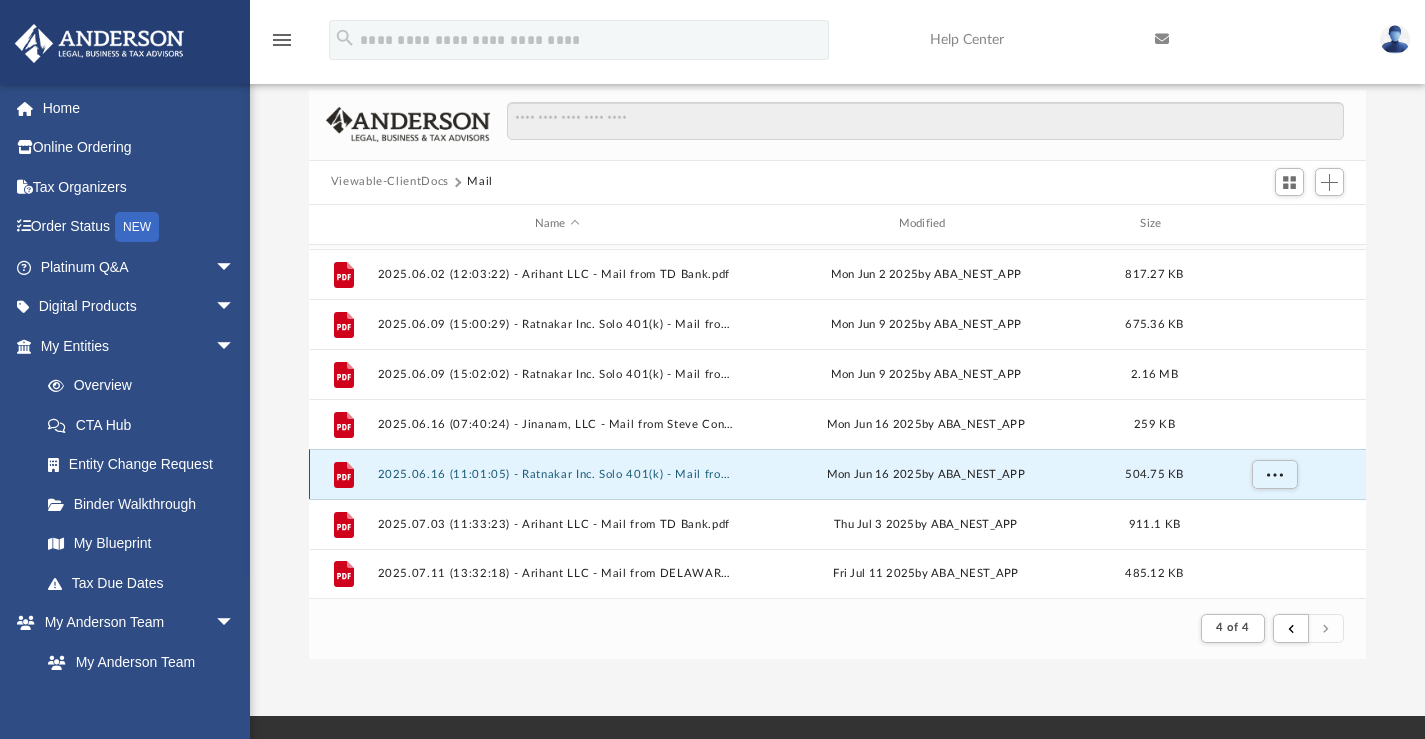 click on "2025.06.16 (11:01:05) - Ratnakar Inc. Solo 401(k) - Mail from ANANT SHAH & AVANI SHAH TTEE RATNAKAR INC. SOLO 401(K).pdf" at bounding box center [557, 473] 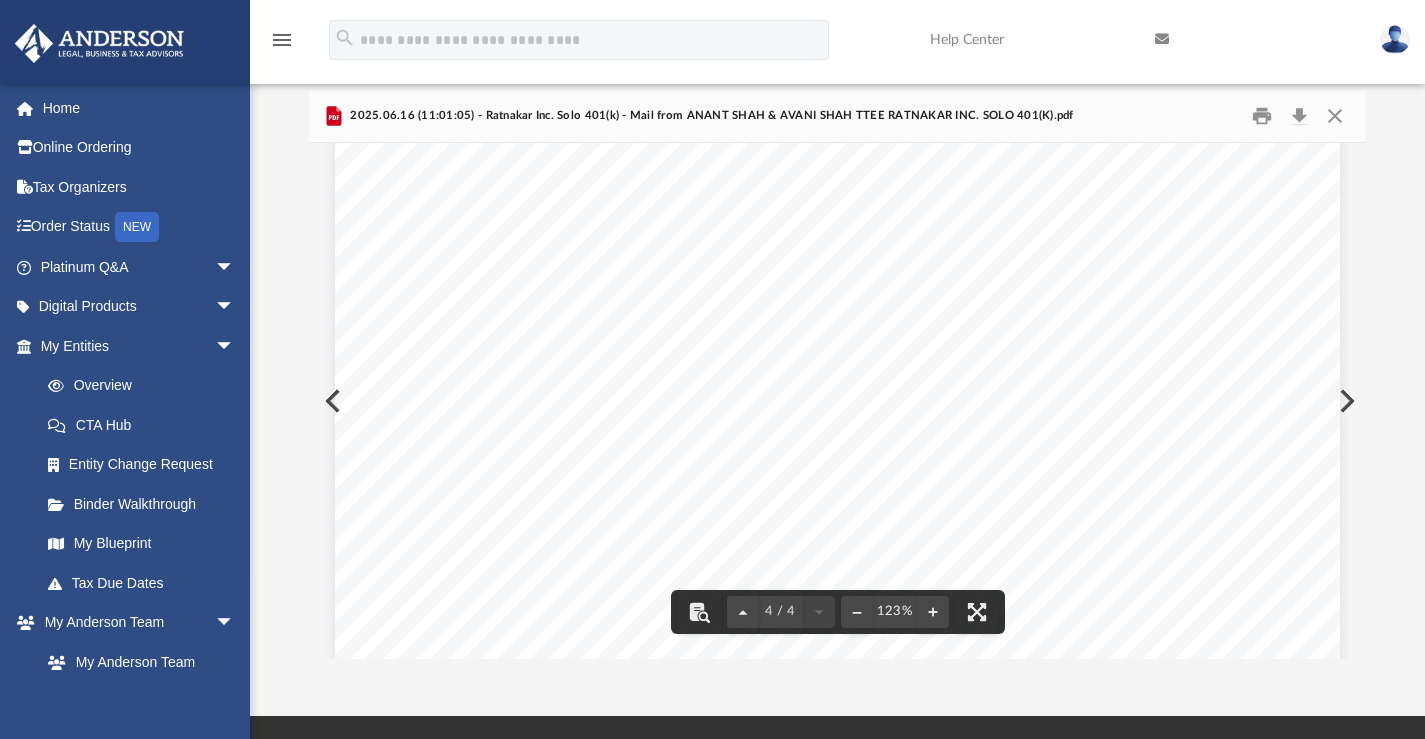 scroll, scrollTop: 4799, scrollLeft: 0, axis: vertical 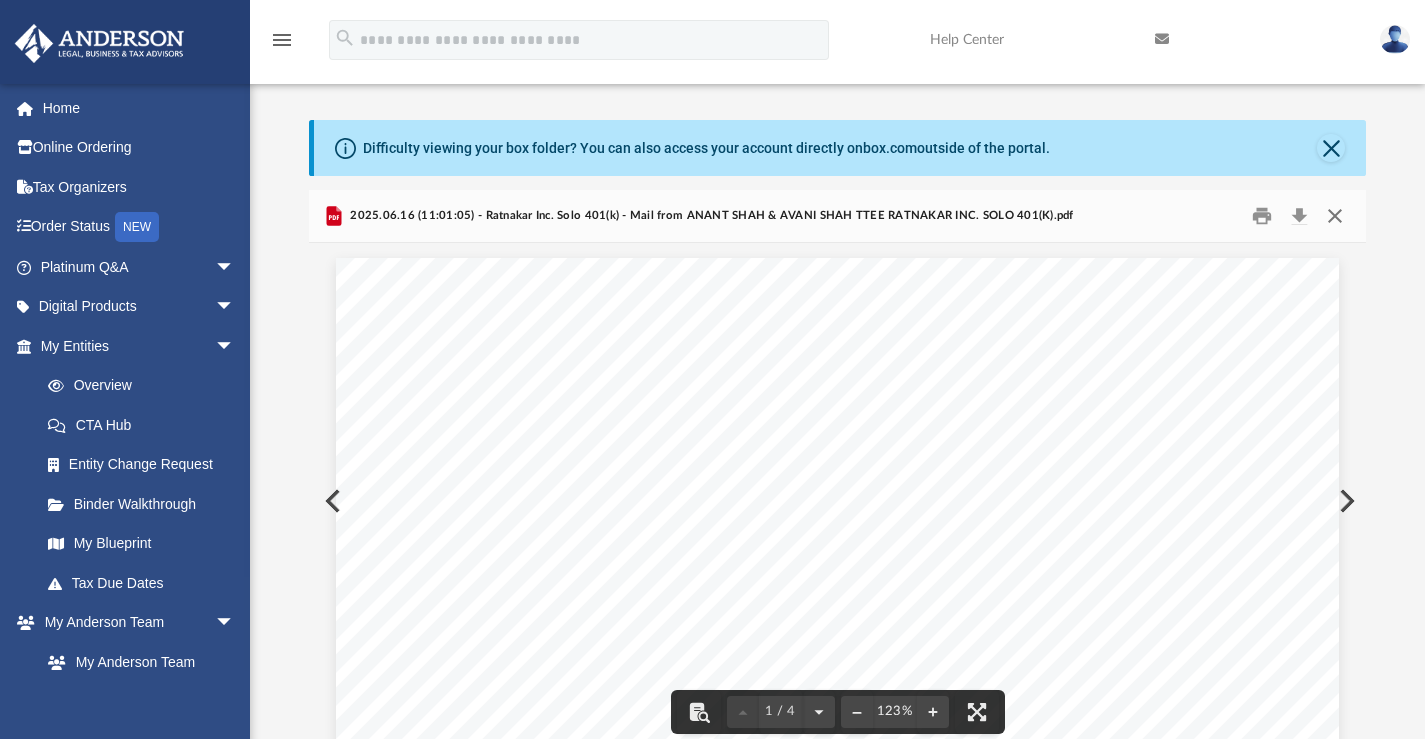 click at bounding box center (1335, 215) 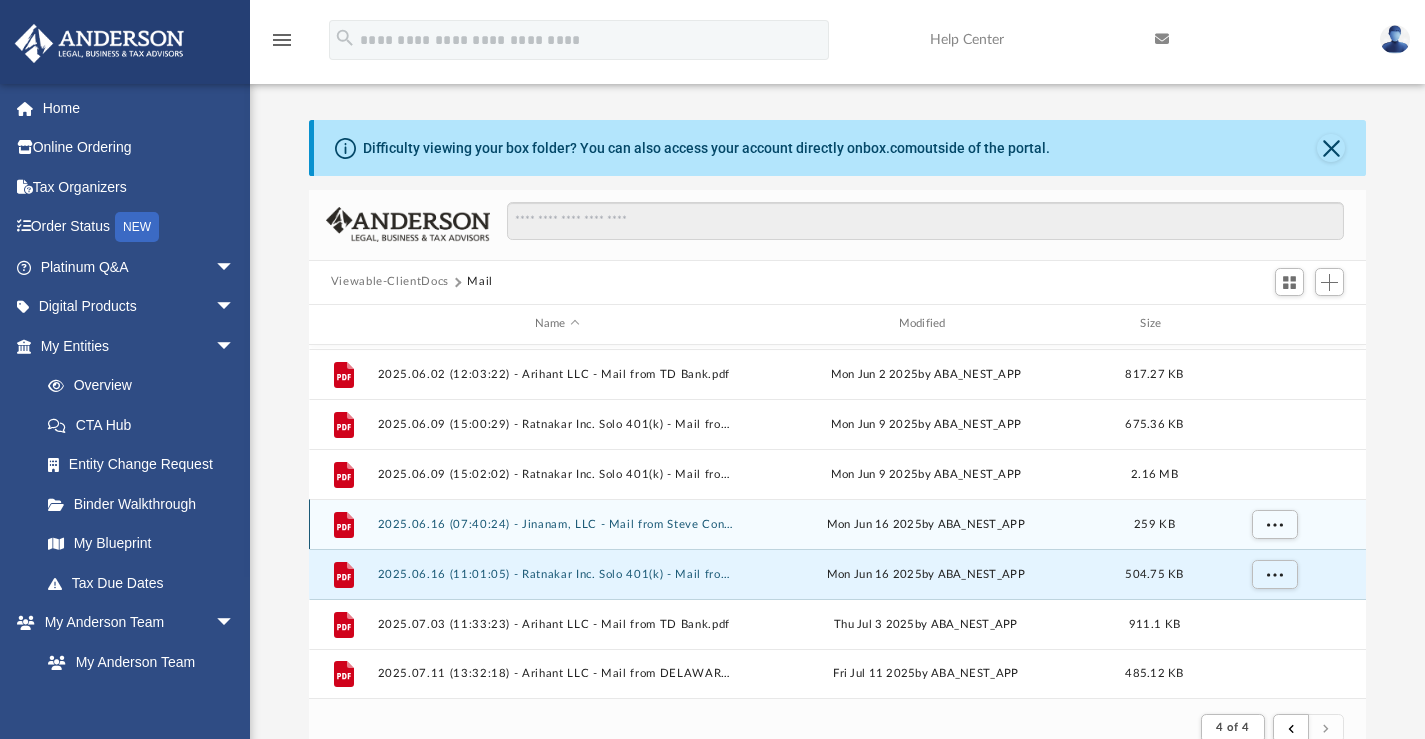 click on "2025.06.16 (07:40:24) - Jinanam, LLC - Mail from Steve Connors.pdf" at bounding box center (557, 523) 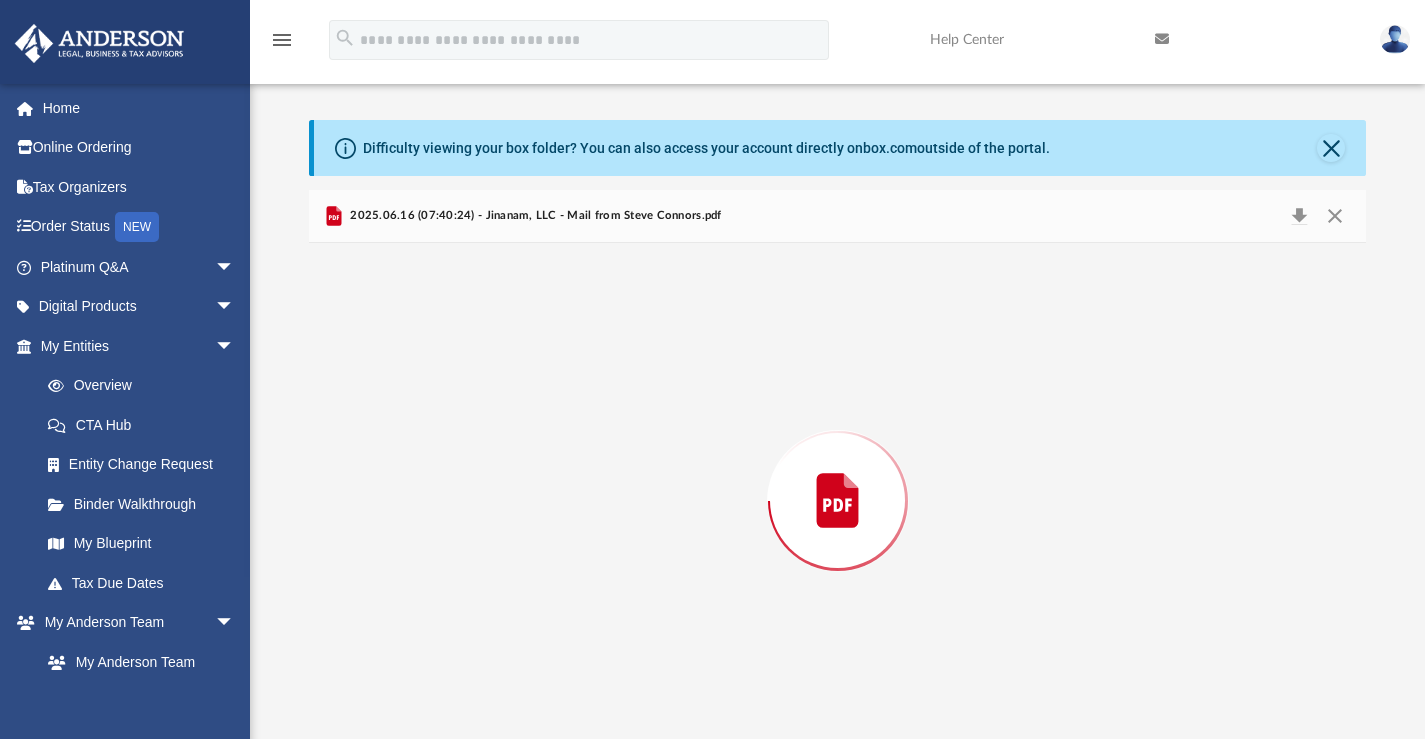scroll, scrollTop: 20, scrollLeft: 0, axis: vertical 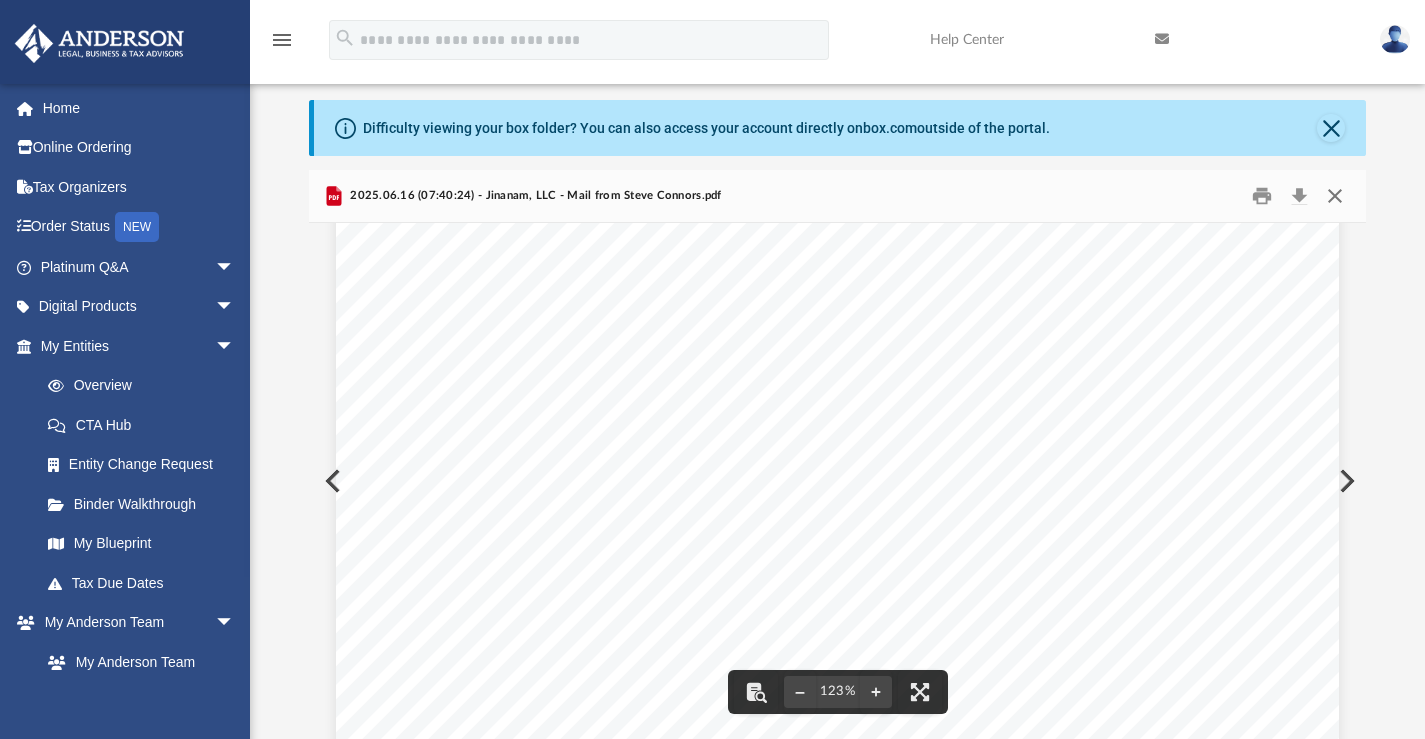 click at bounding box center [1335, 195] 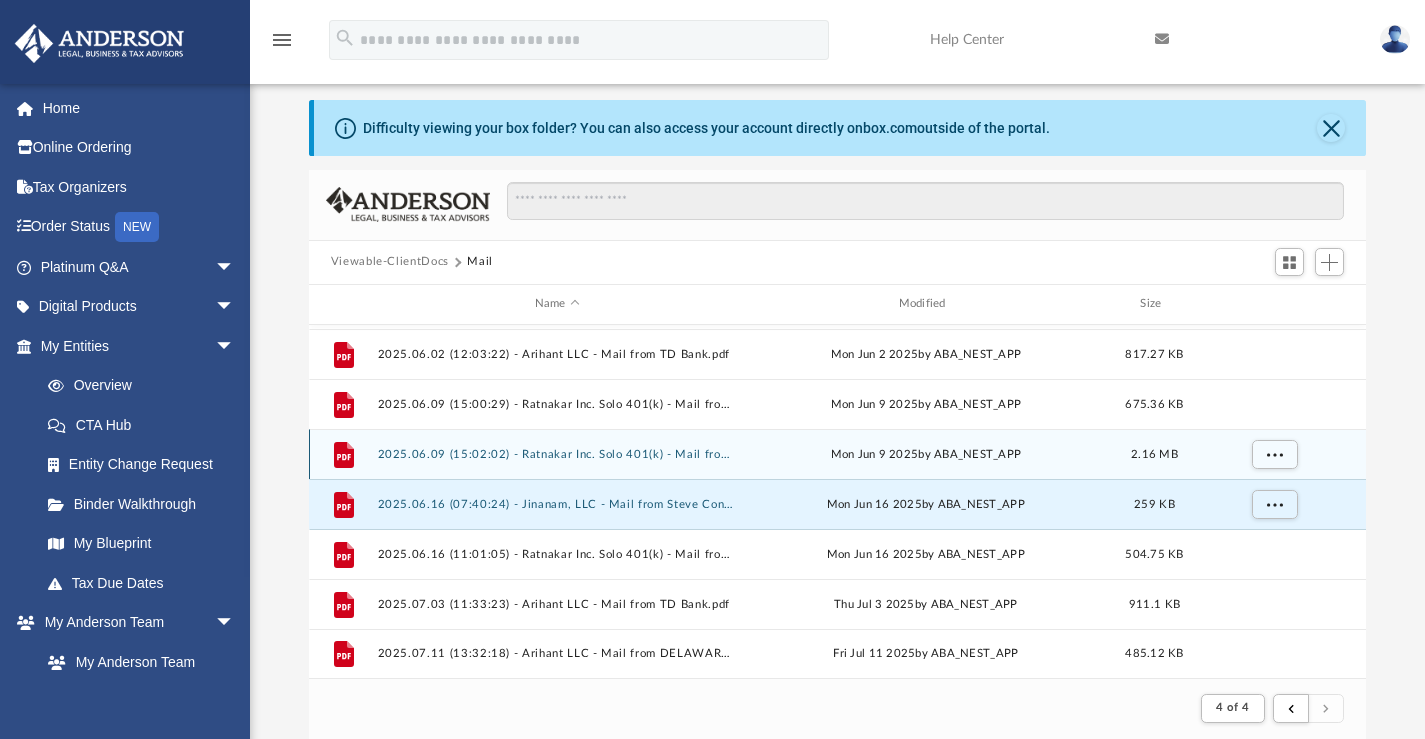 click on "2025.06.09 (15:02:02) - Ratnakar Inc. Solo 401(k) - Mail from CRG WEALTH LLC.pdf" at bounding box center [557, 453] 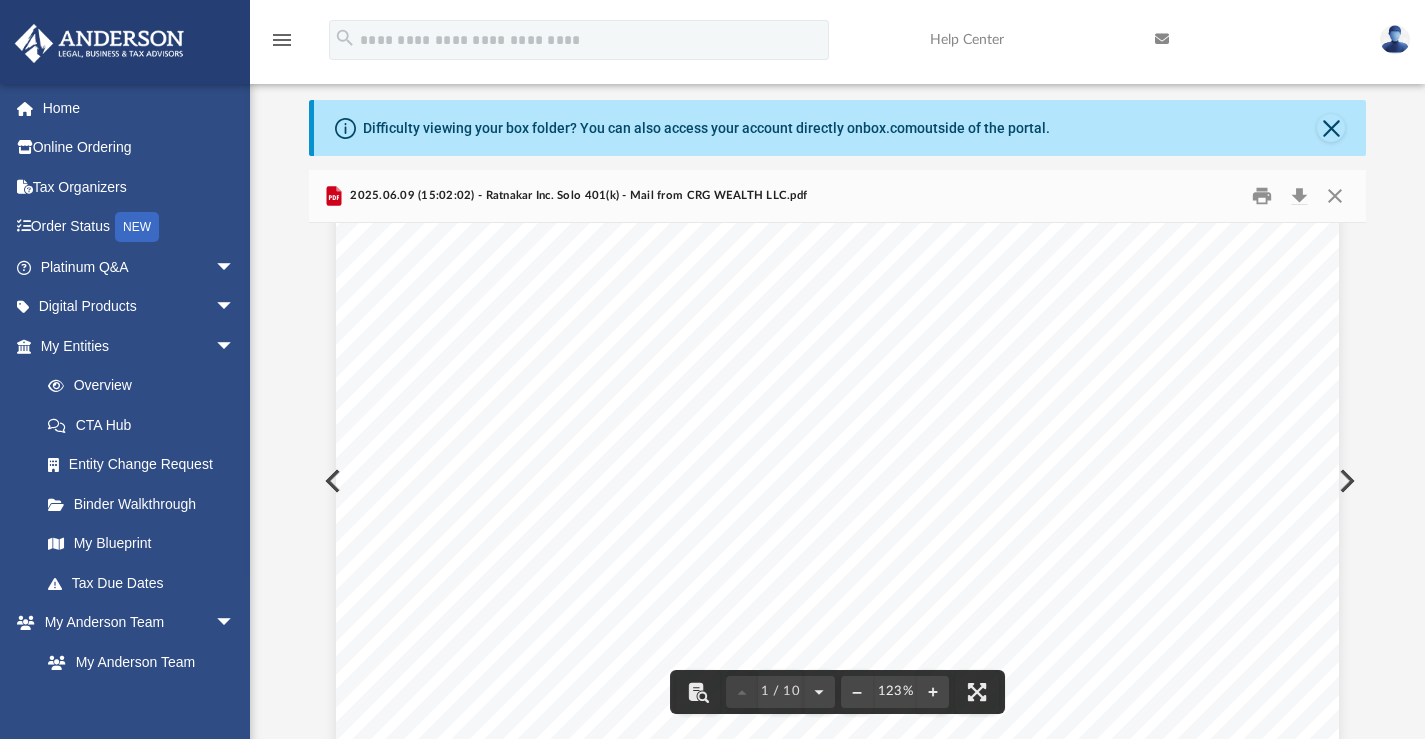 scroll, scrollTop: 200, scrollLeft: 0, axis: vertical 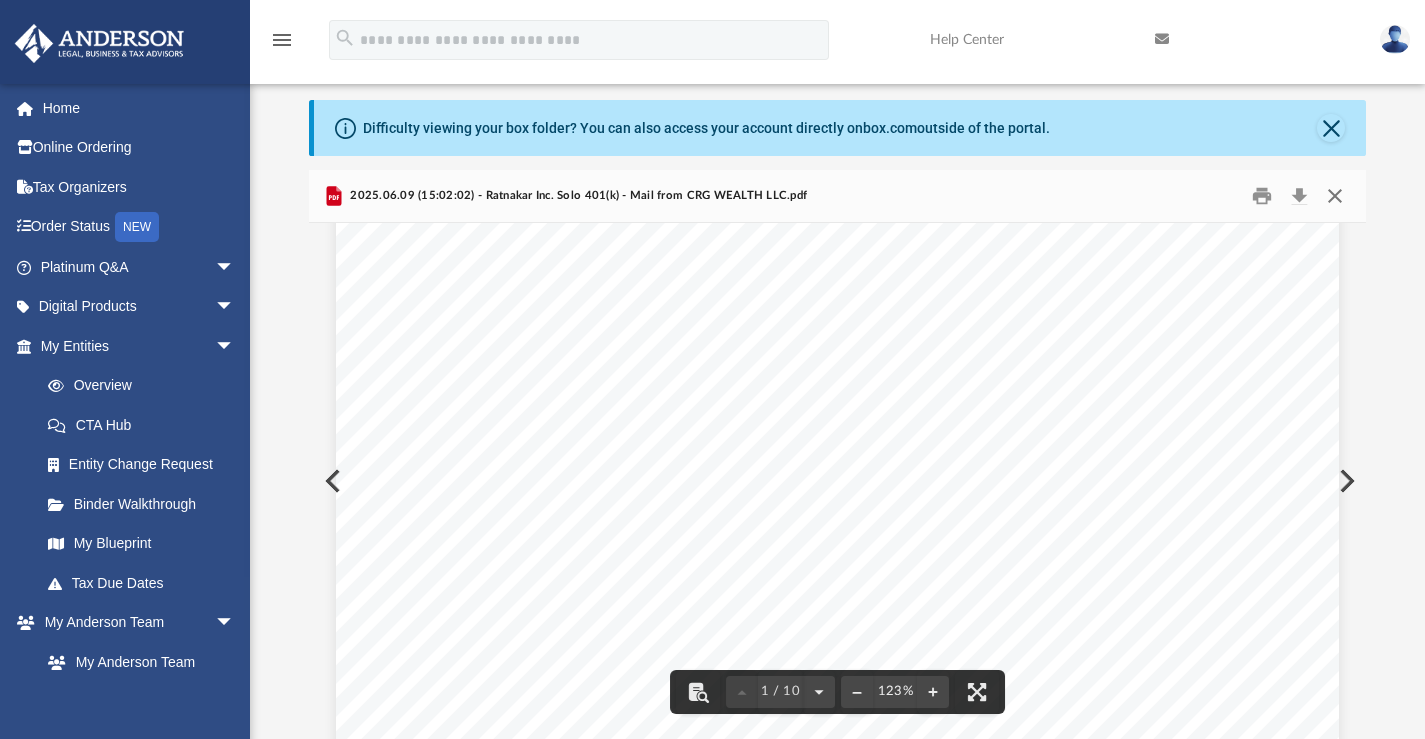 click at bounding box center [1335, 195] 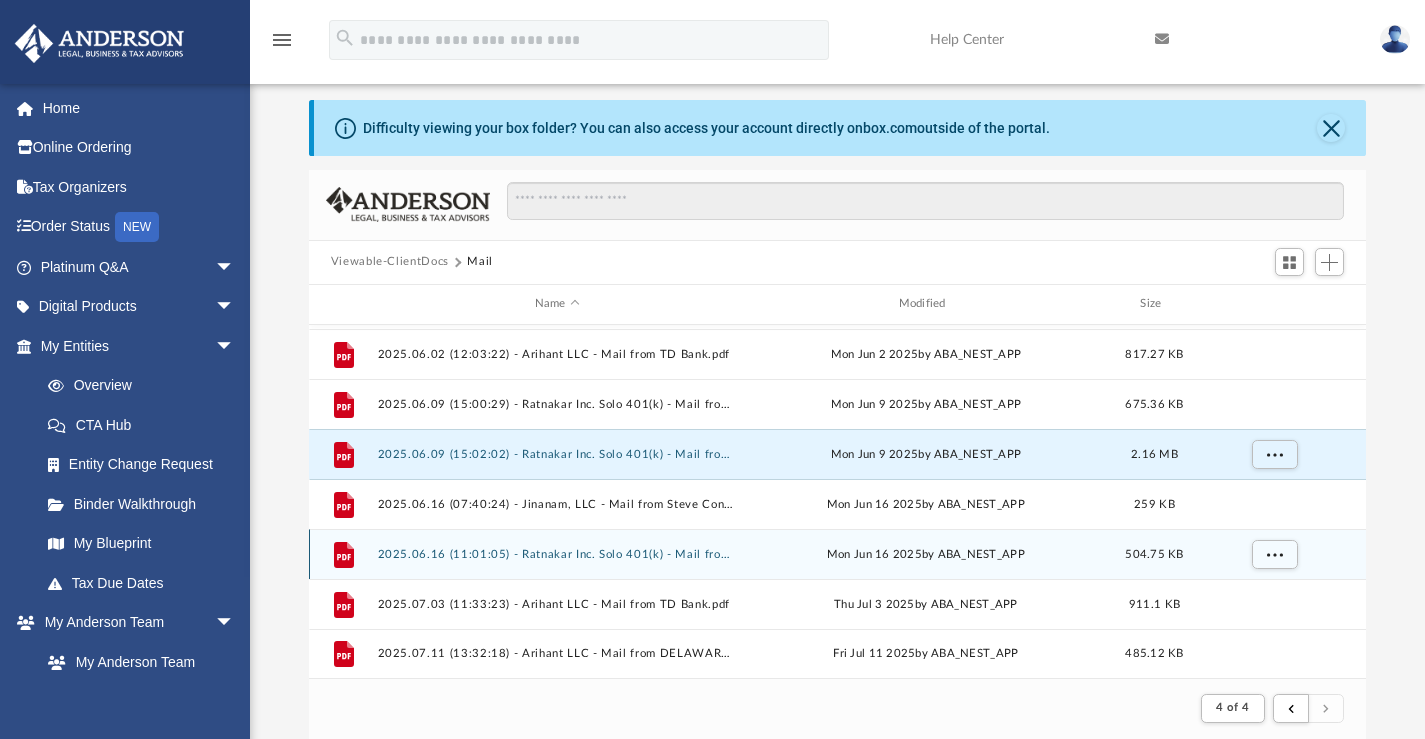 click on "2025.06.16 (11:01:05) - Ratnakar Inc. Solo 401(k) - Mail from ANANT SHAH & AVANI SHAH TTEE RATNAKAR INC. SOLO 401(K).pdf" at bounding box center (557, 553) 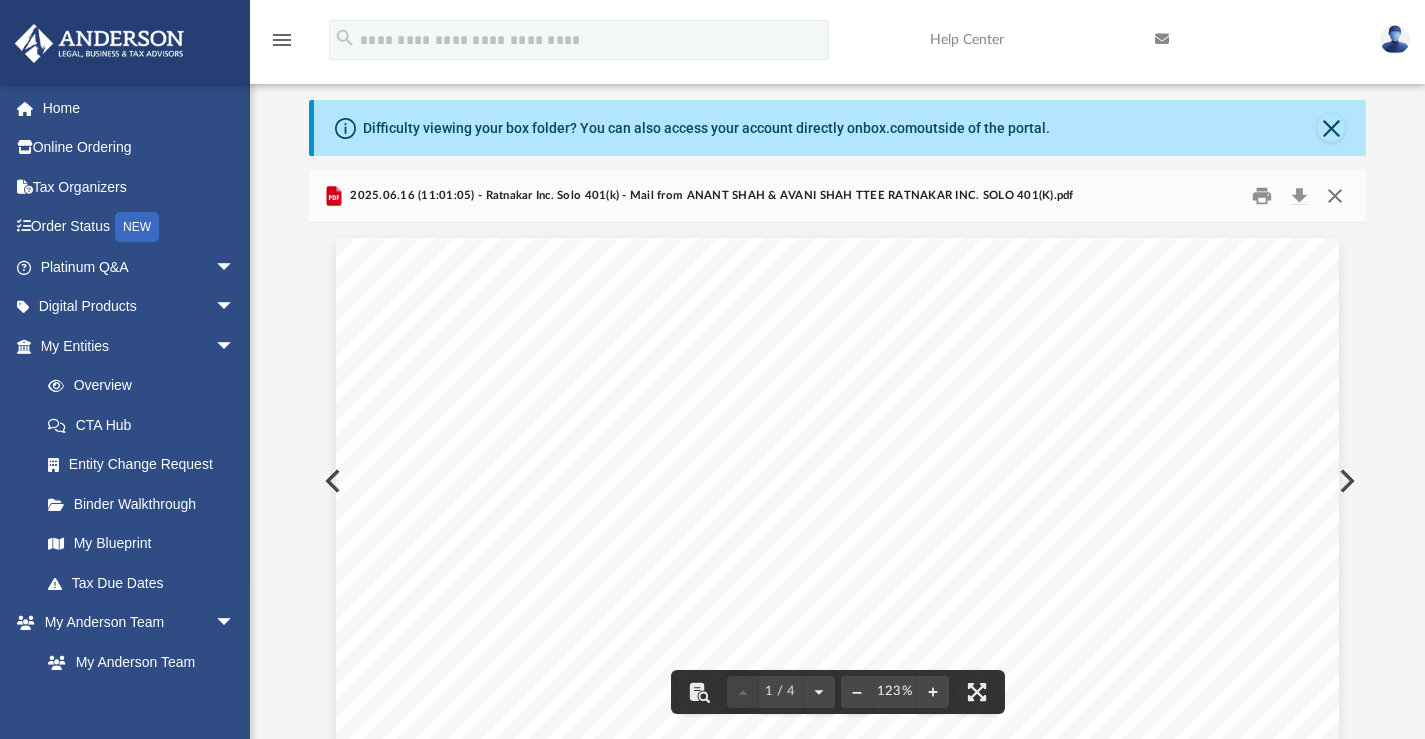 click at bounding box center (1335, 195) 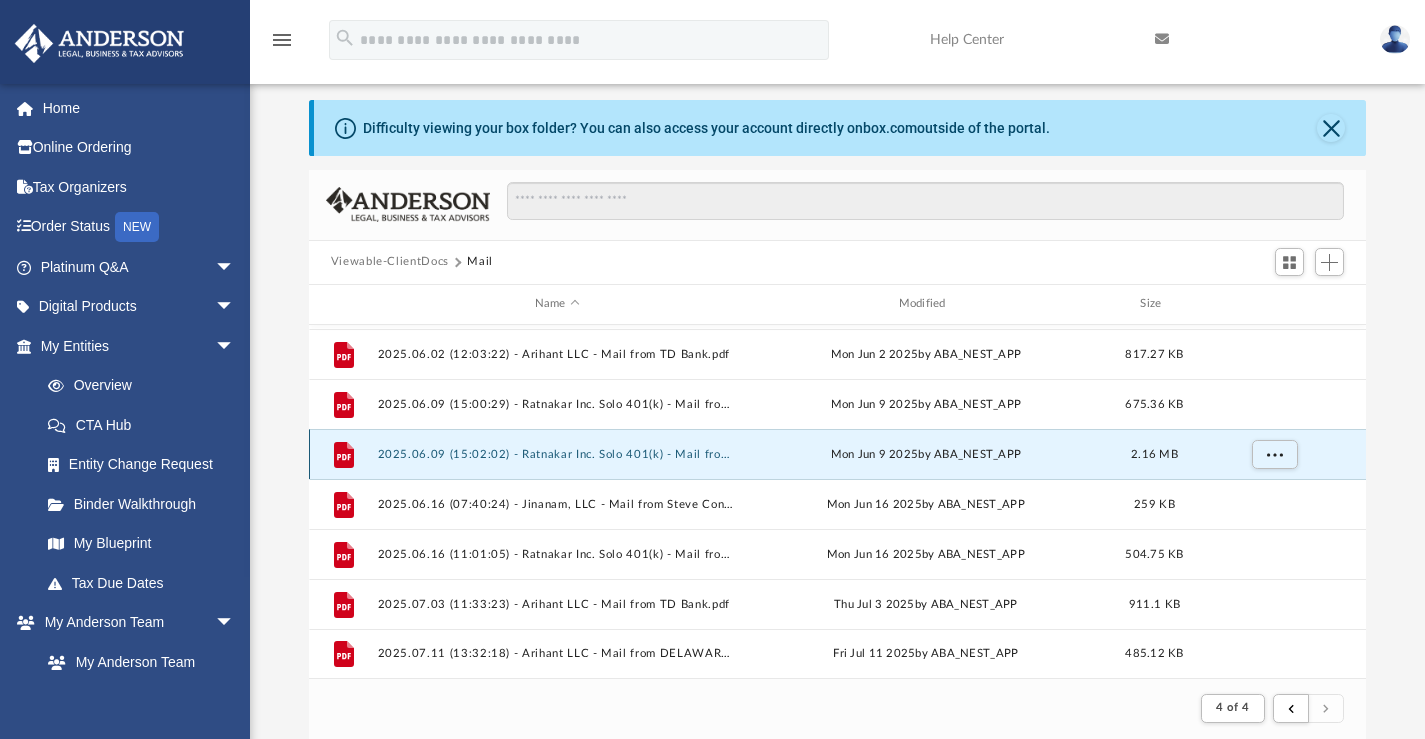 click on "2025.06.09 (15:02:02) - Ratnakar Inc. Solo 401(k) - Mail from CRG WEALTH LLC.pdf" at bounding box center (557, 453) 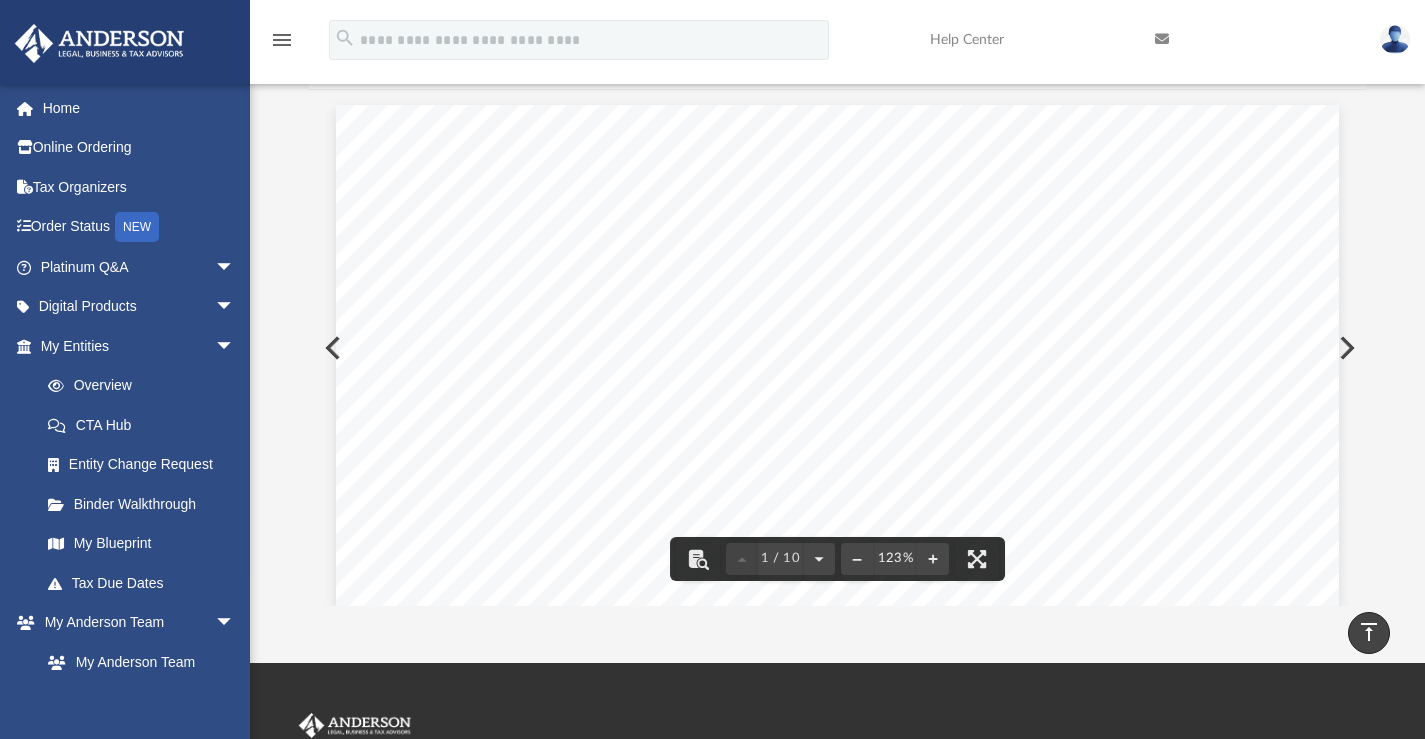 scroll, scrollTop: 120, scrollLeft: 0, axis: vertical 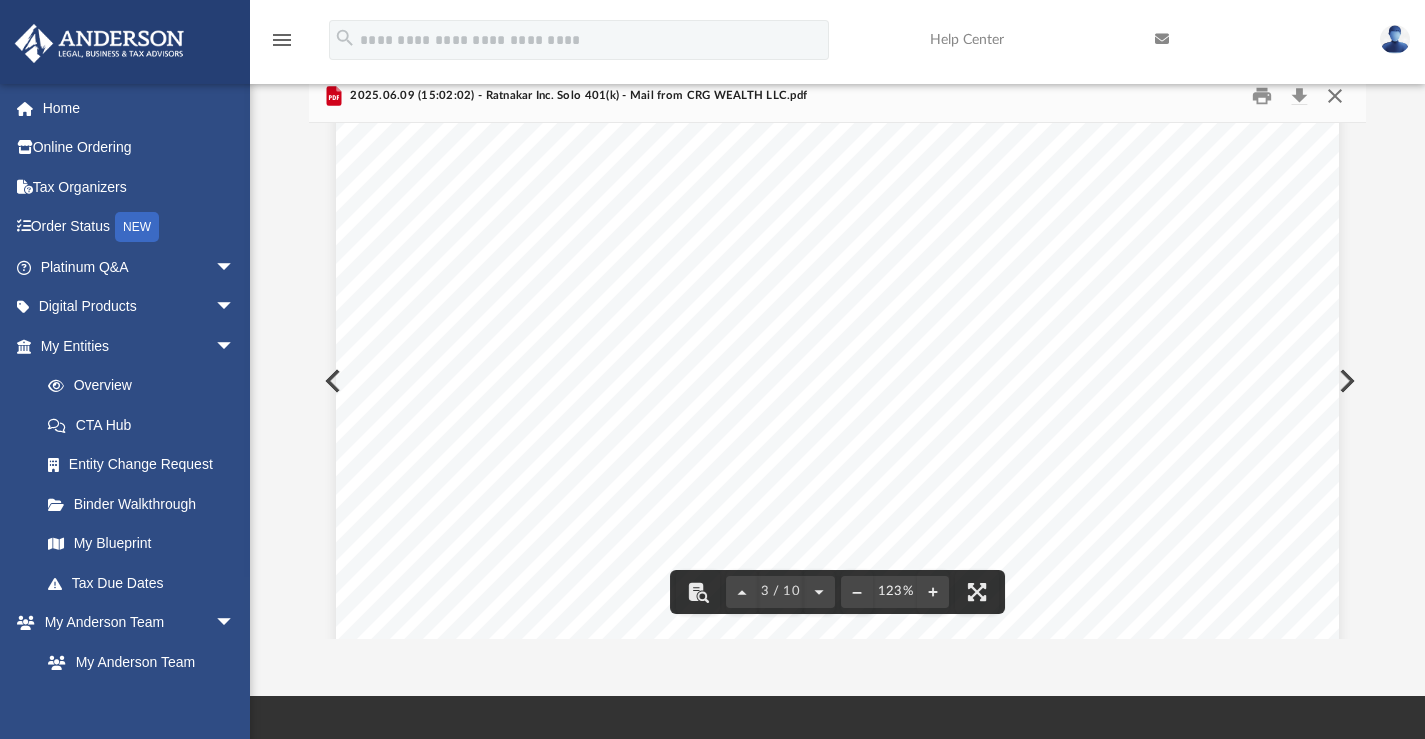 click at bounding box center [1335, 95] 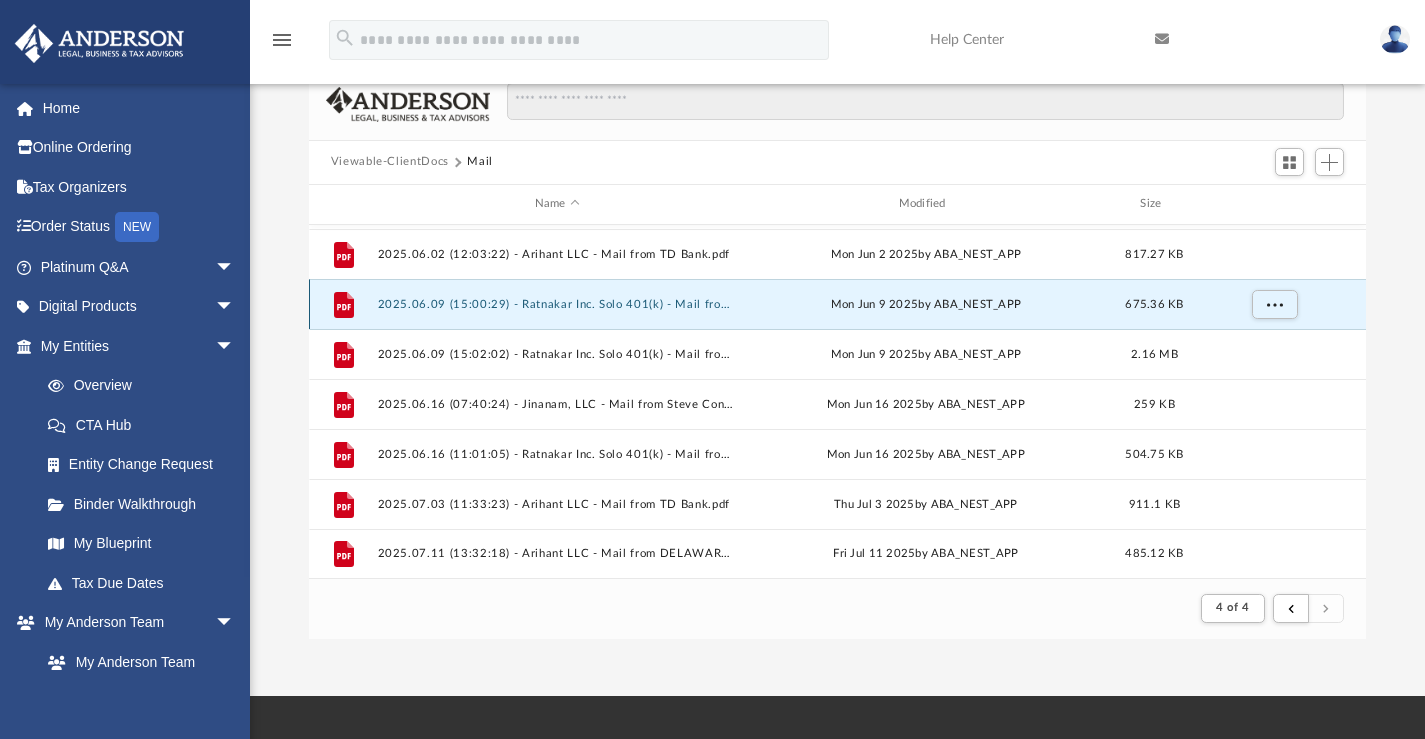 click on "2025.06.09 (15:00:29) - Ratnakar Inc. Solo 401(k) - Mail from charles SCHWAB.pdf" at bounding box center [557, 303] 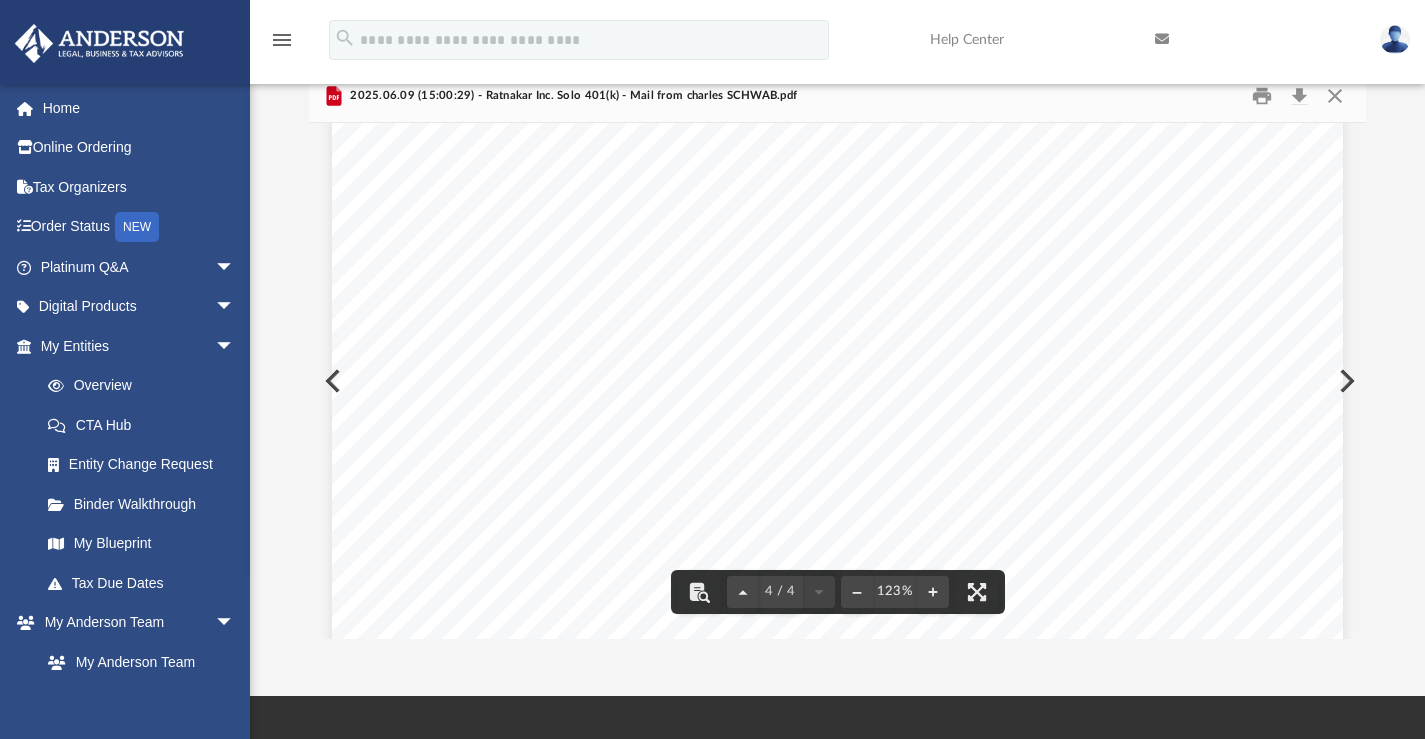scroll, scrollTop: 4774, scrollLeft: 0, axis: vertical 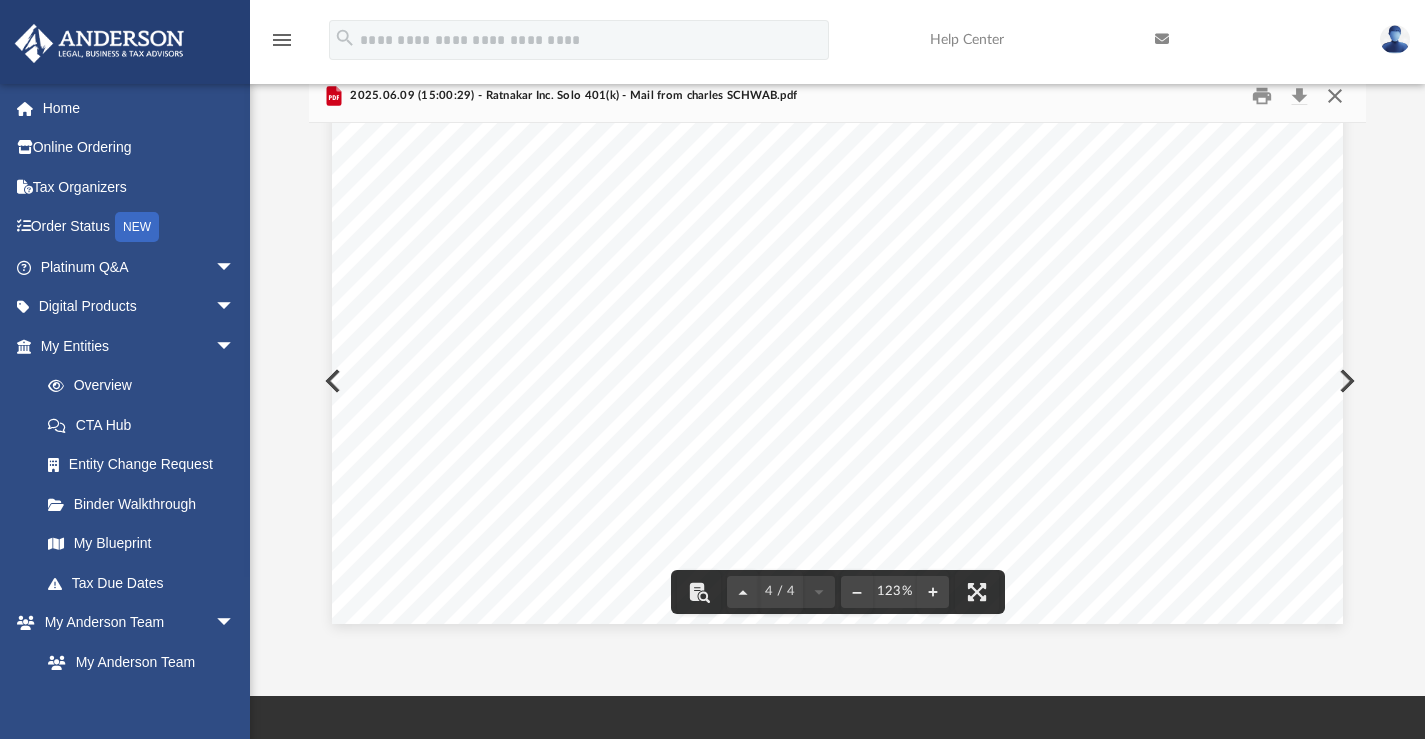 click at bounding box center [1335, 95] 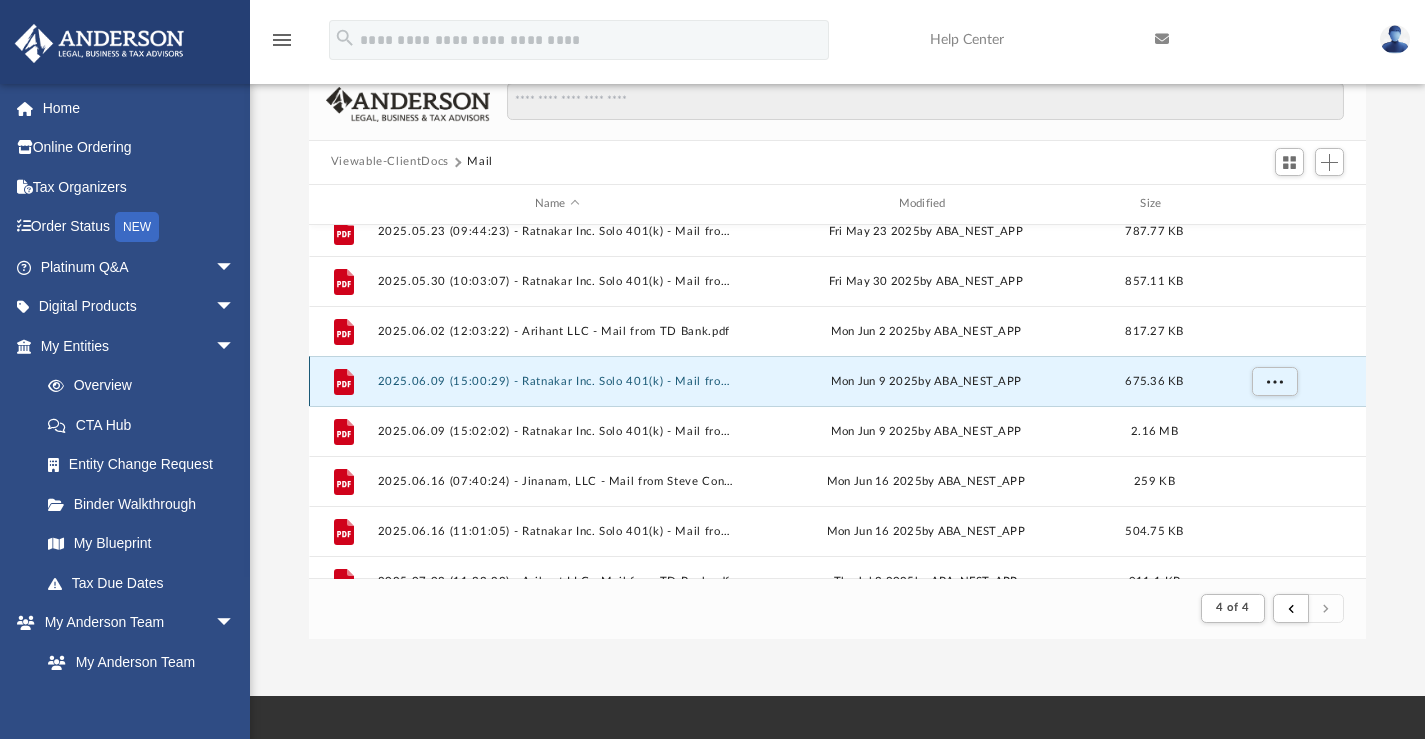scroll, scrollTop: 0, scrollLeft: 0, axis: both 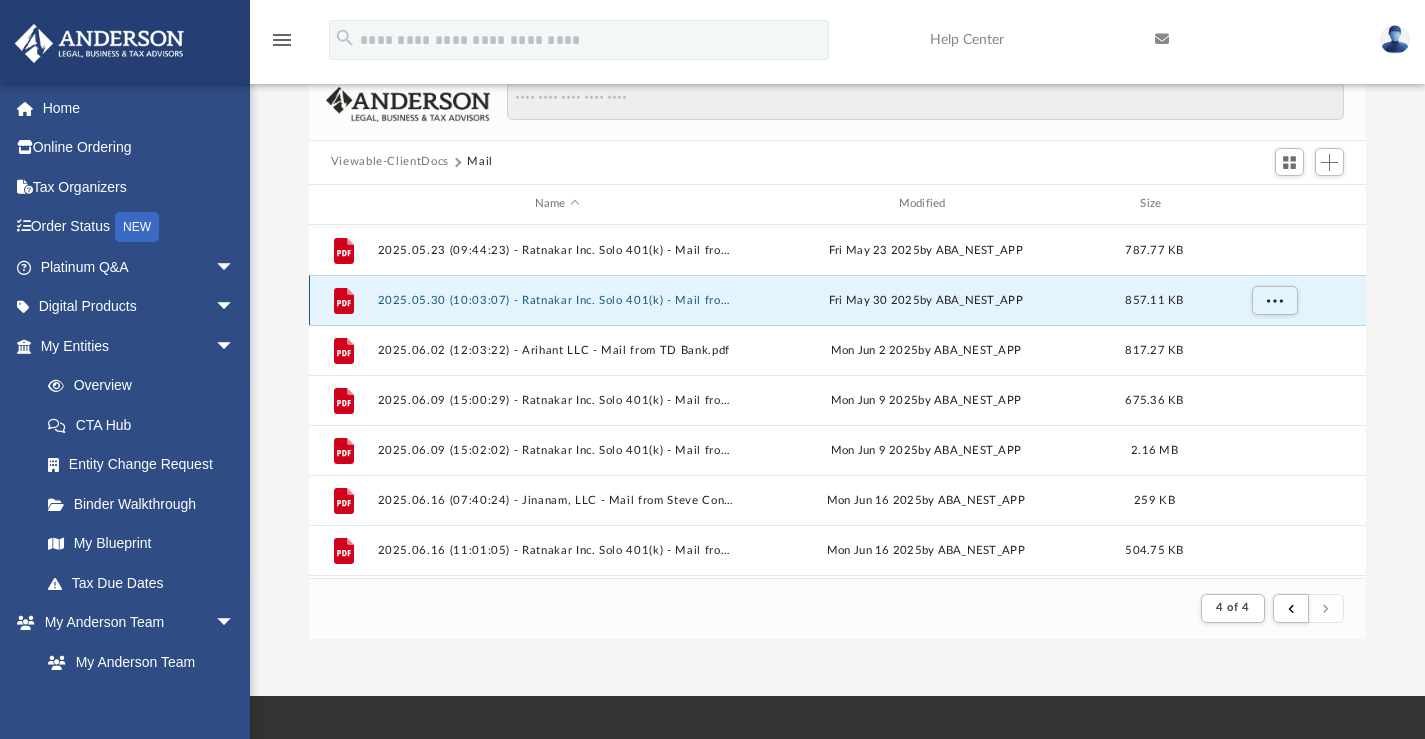 click on "2025.05.30 (10:03:07) - Ratnakar Inc. Solo 401(k) - Mail from charles SCHWAB.pdf" at bounding box center (557, 299) 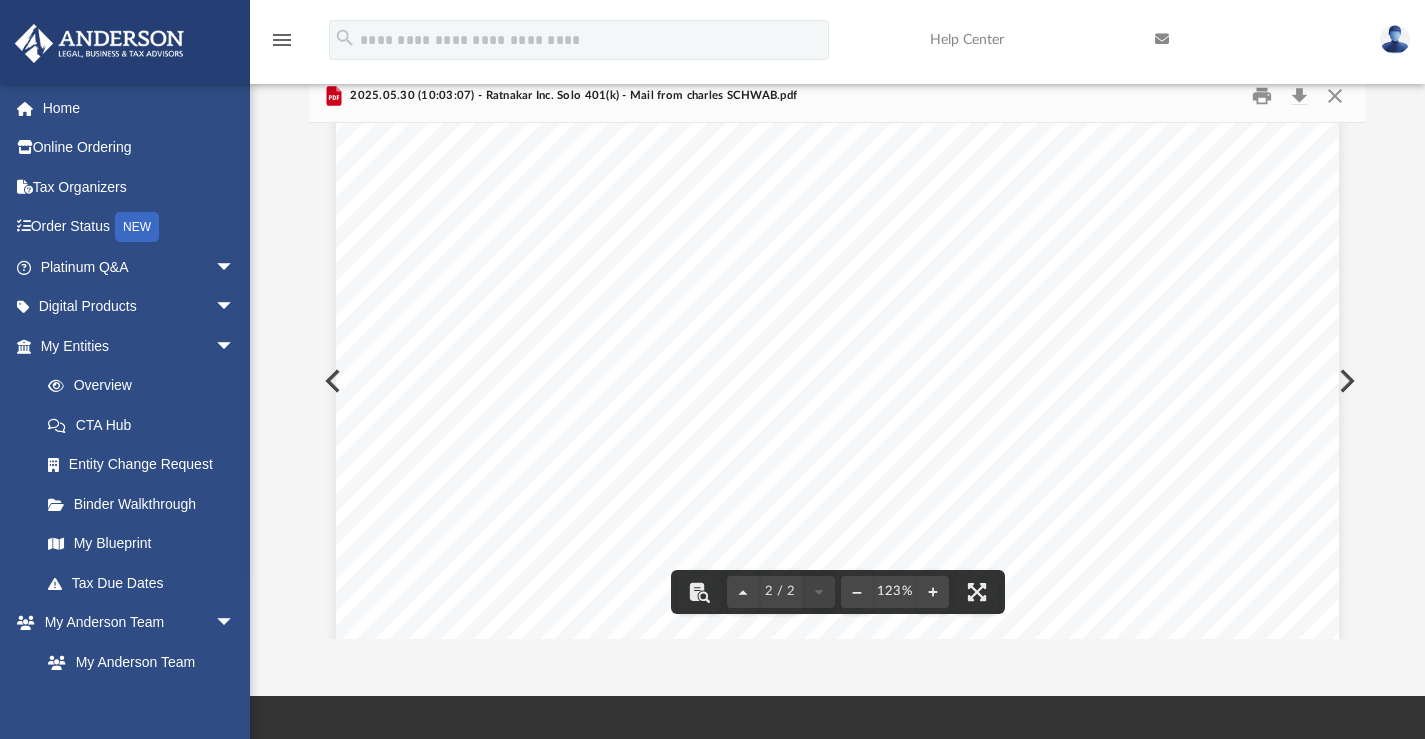 scroll, scrollTop: 2123, scrollLeft: 0, axis: vertical 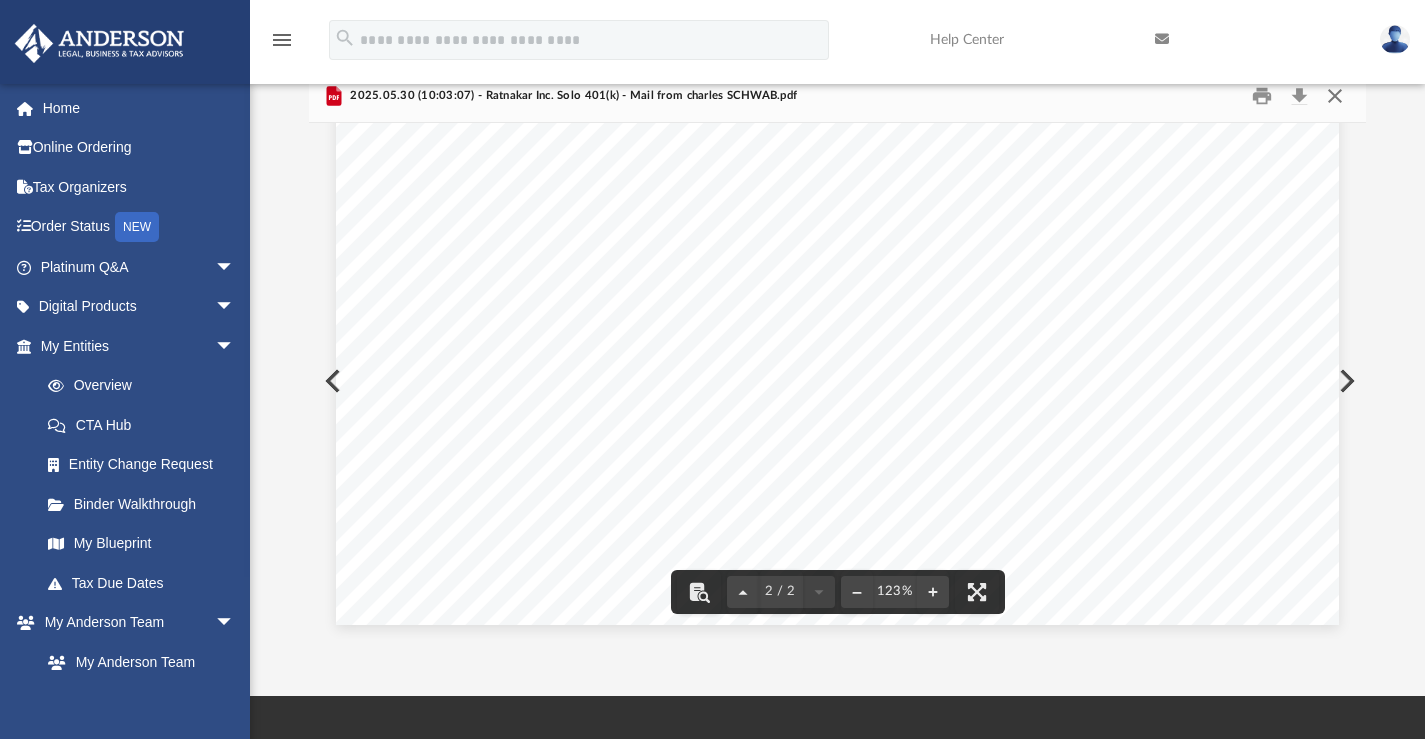 drag, startPoint x: 1341, startPoint y: 96, endPoint x: 1230, endPoint y: 137, distance: 118.33005 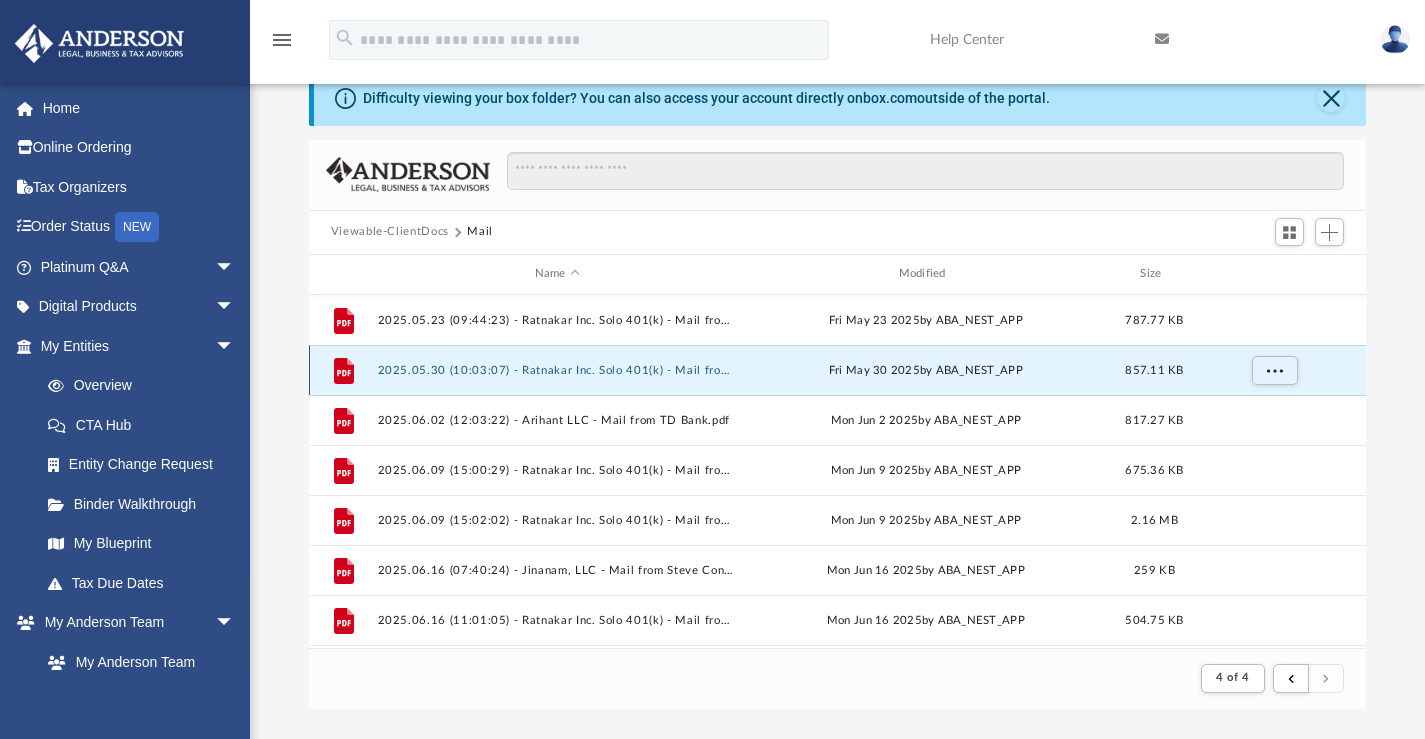 scroll, scrollTop: 0, scrollLeft: 0, axis: both 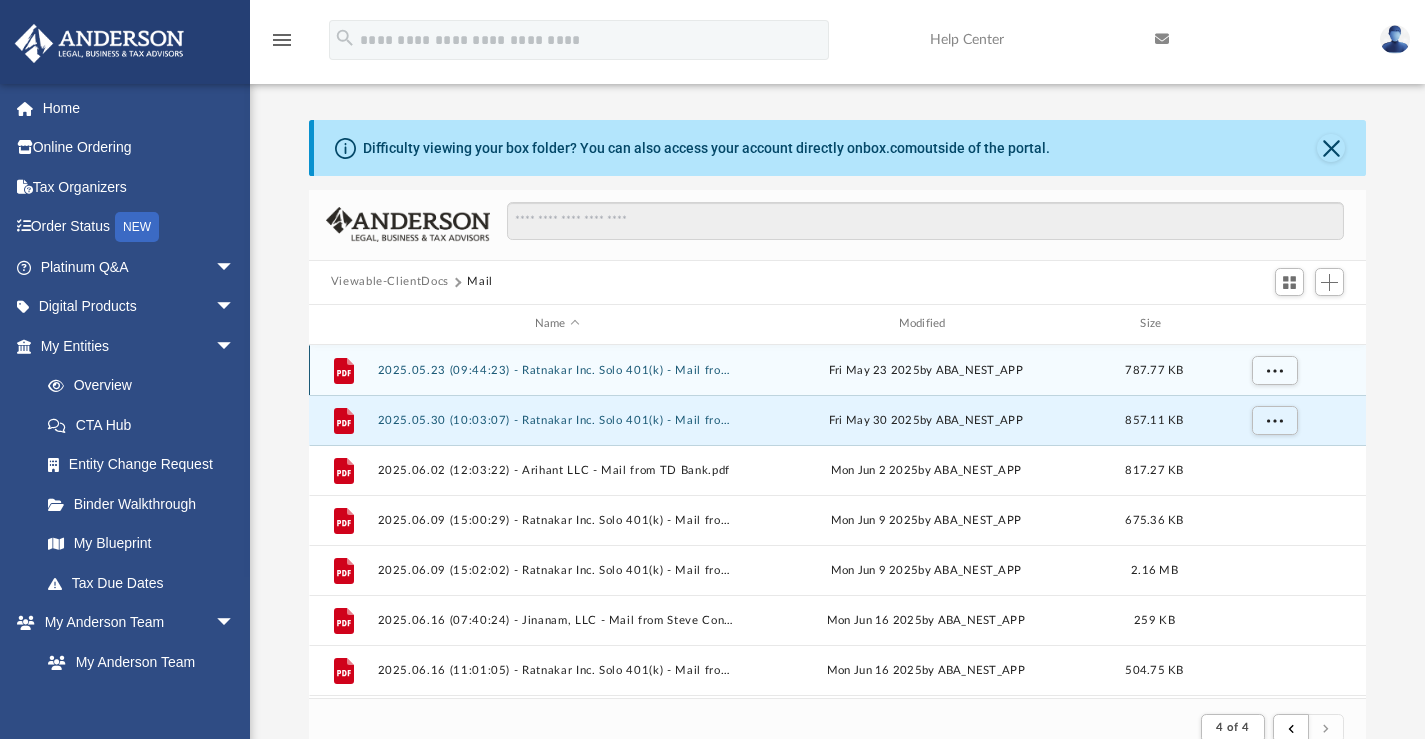 click on "2025.05.23 (09:44:23) - Ratnakar Inc. Solo 401(k) - Mail from charles SCHWAB.pdf" at bounding box center [557, 369] 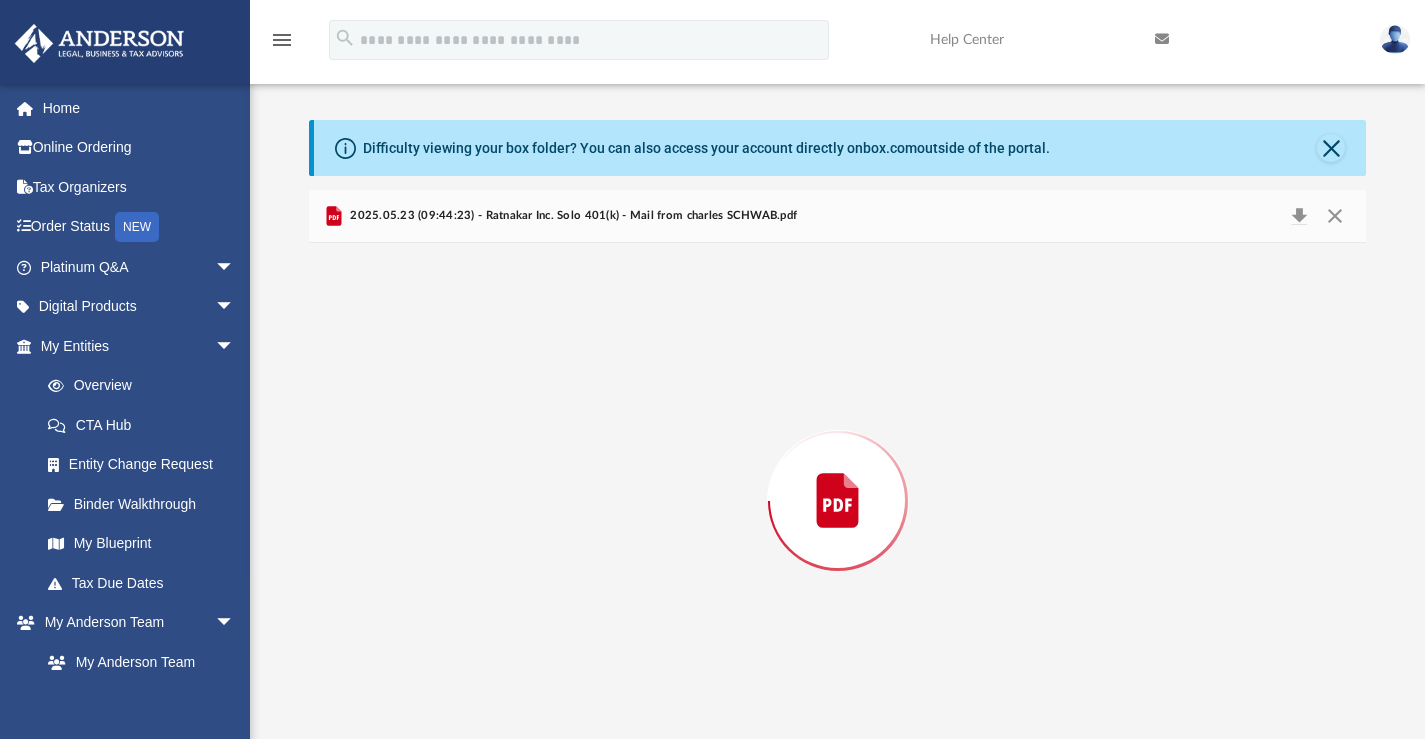 scroll, scrollTop: 20, scrollLeft: 0, axis: vertical 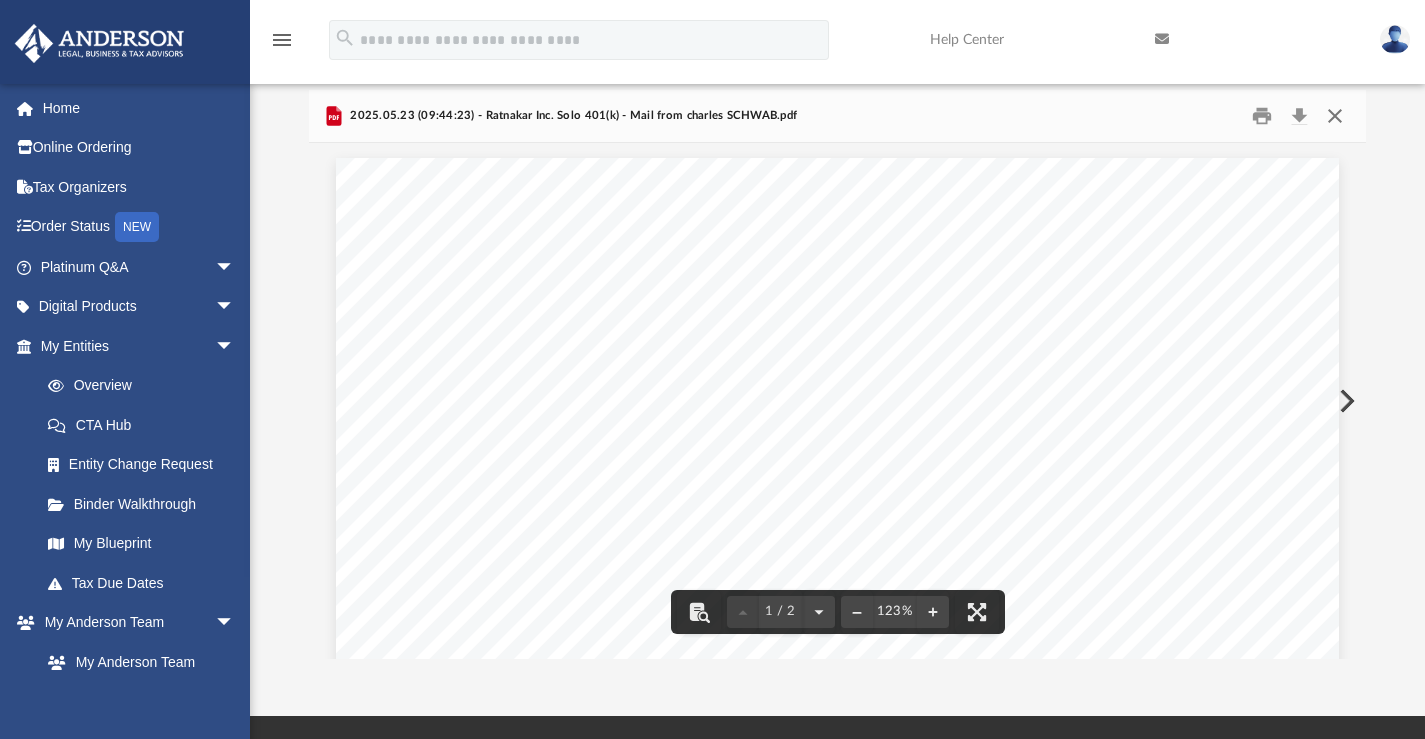 click at bounding box center (1335, 115) 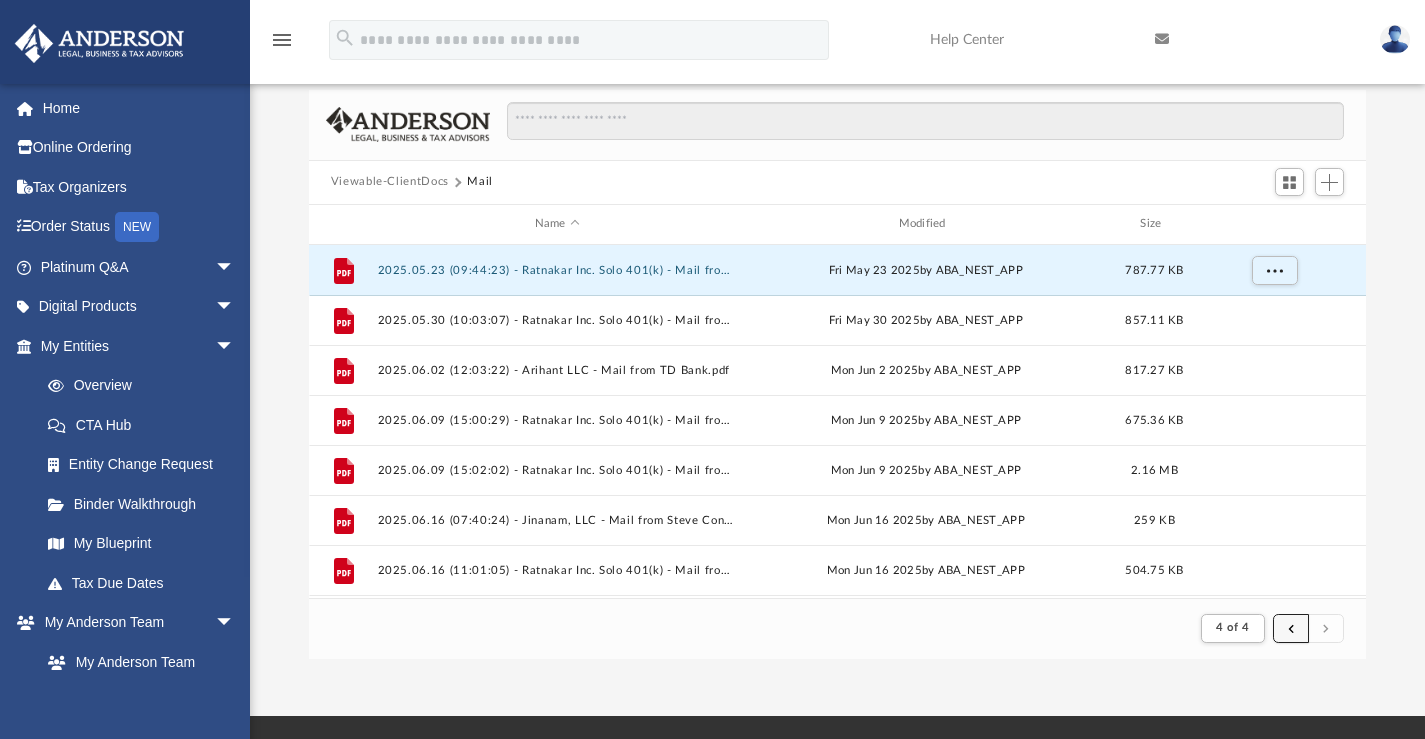 click at bounding box center (1291, 627) 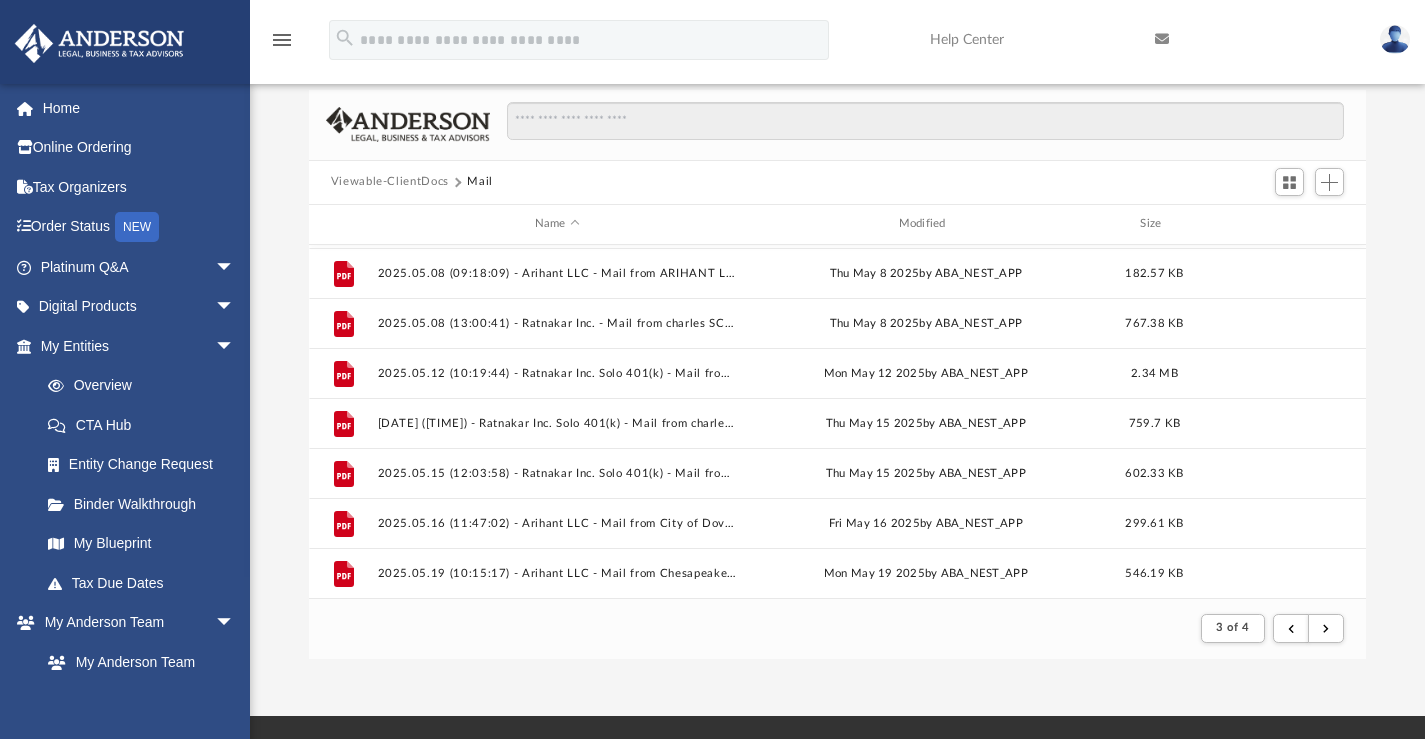 scroll, scrollTop: 2146, scrollLeft: 0, axis: vertical 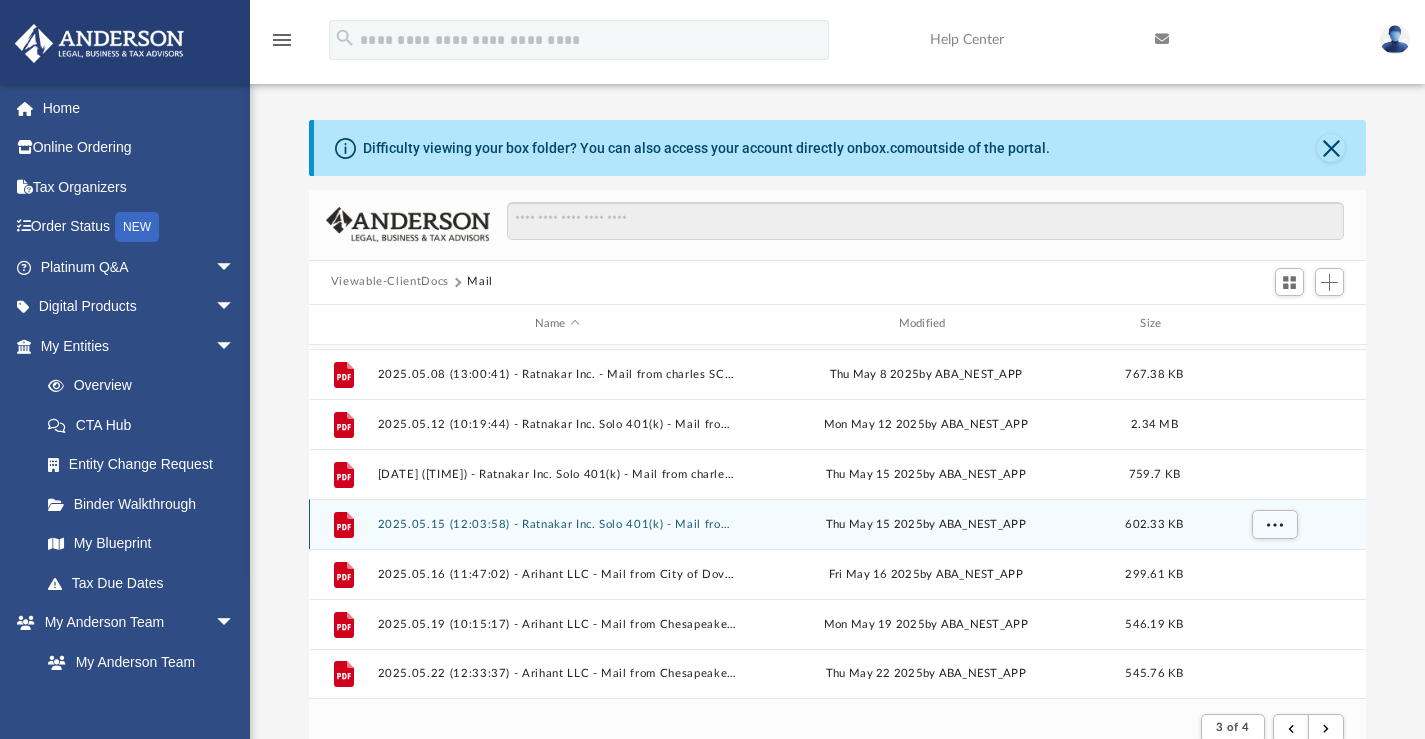 click on "2025.05.15 (12:03:58) - Ratnakar Inc. Solo 401(k) - Mail from ANANT SHAH & AVANI SHAH TTEE RATNAKAR INC. SOLO 401(K).pdf" at bounding box center [557, 523] 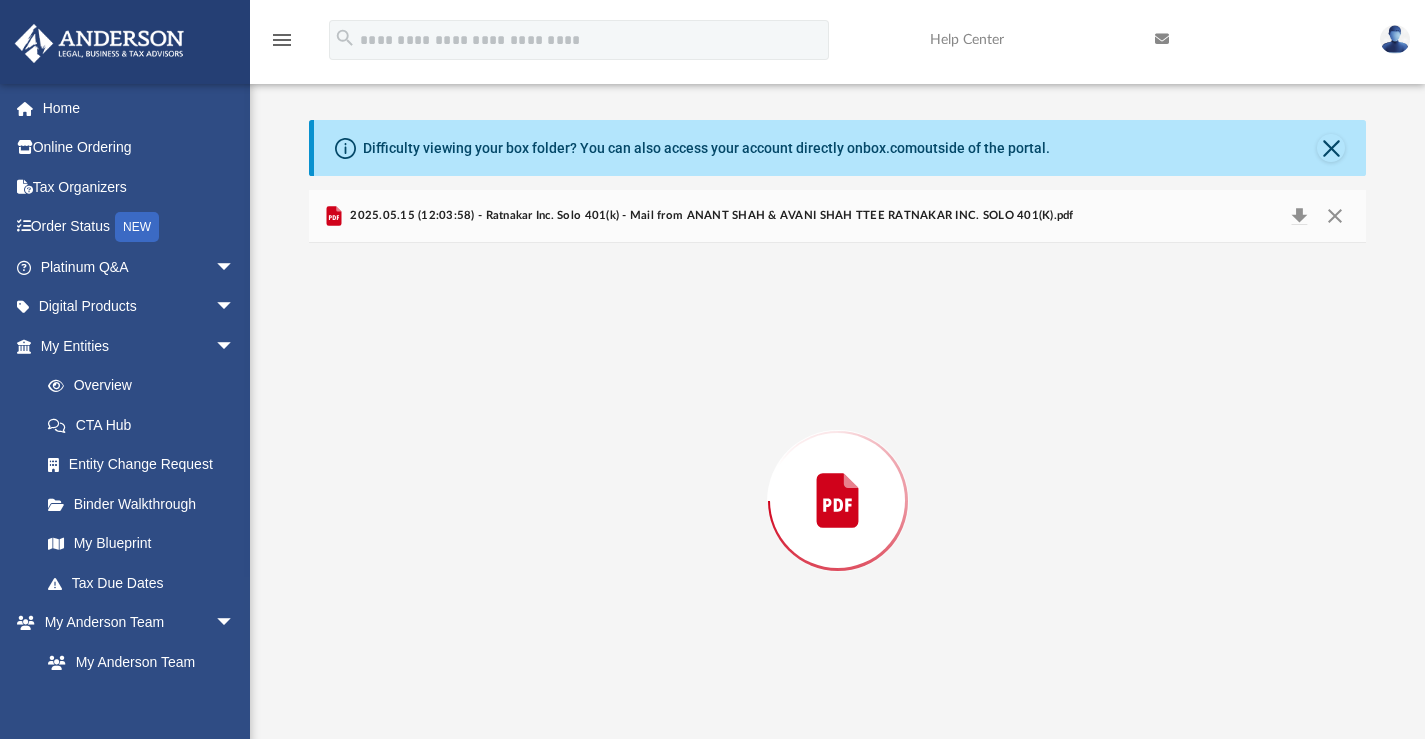 scroll, scrollTop: 20, scrollLeft: 0, axis: vertical 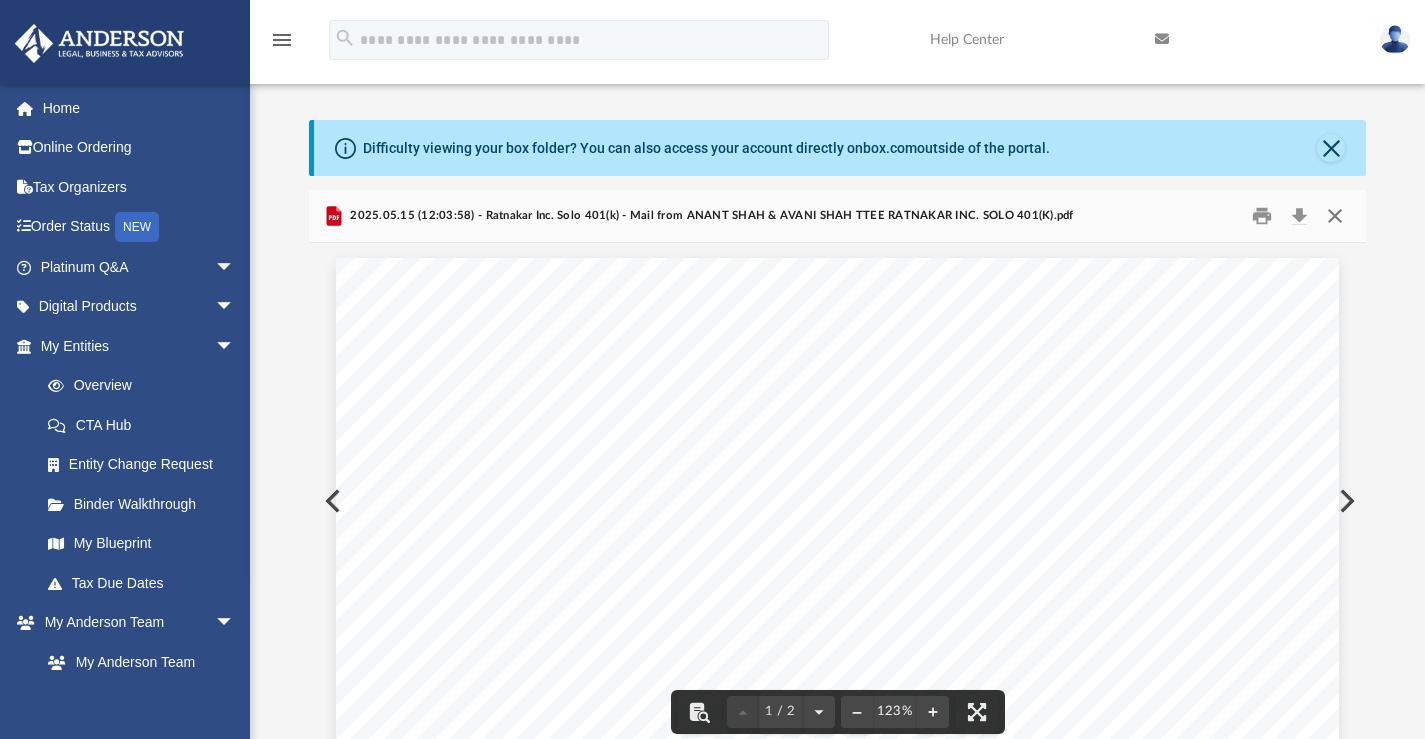 click at bounding box center (1335, 215) 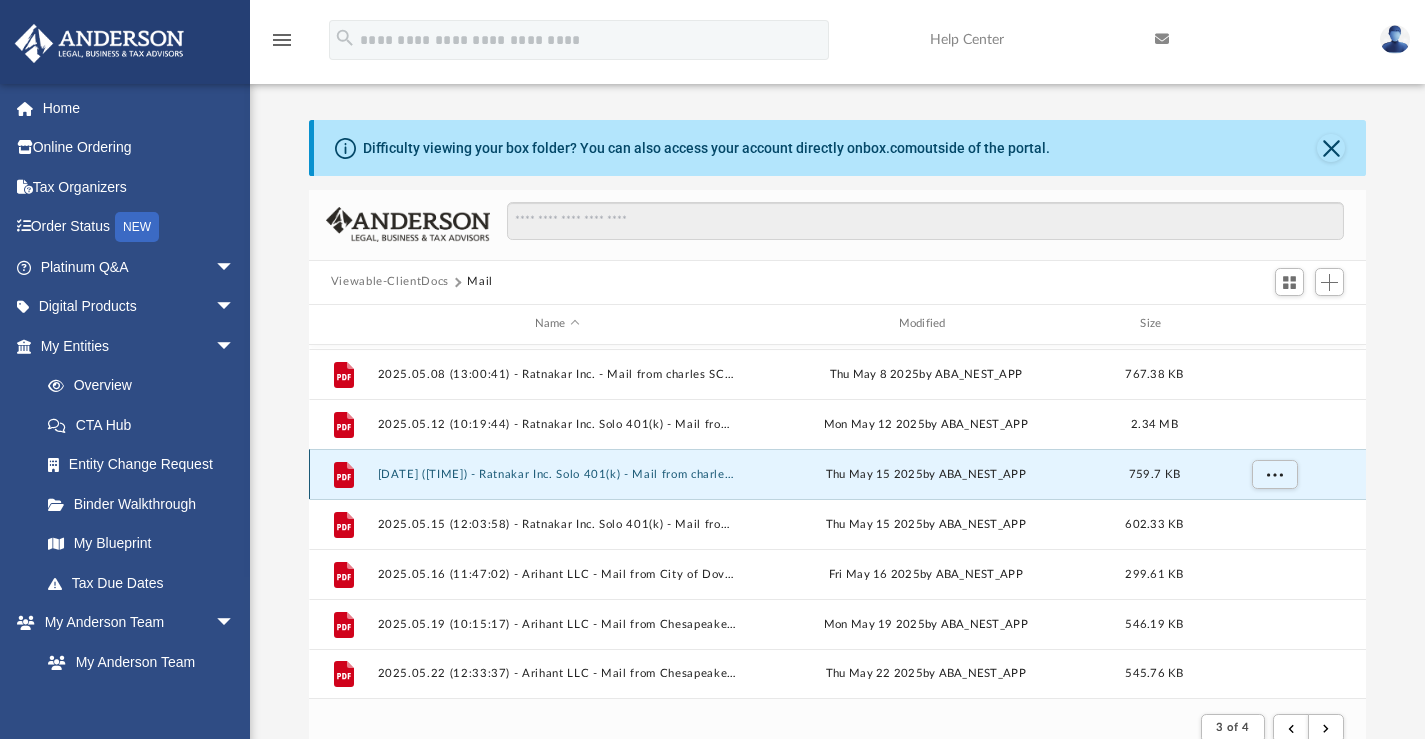 click on "[DATE] ([TIME]) - Ratnakar Inc. Solo 401(k) - Mail from charles SCHWAB.pdf" at bounding box center [557, 473] 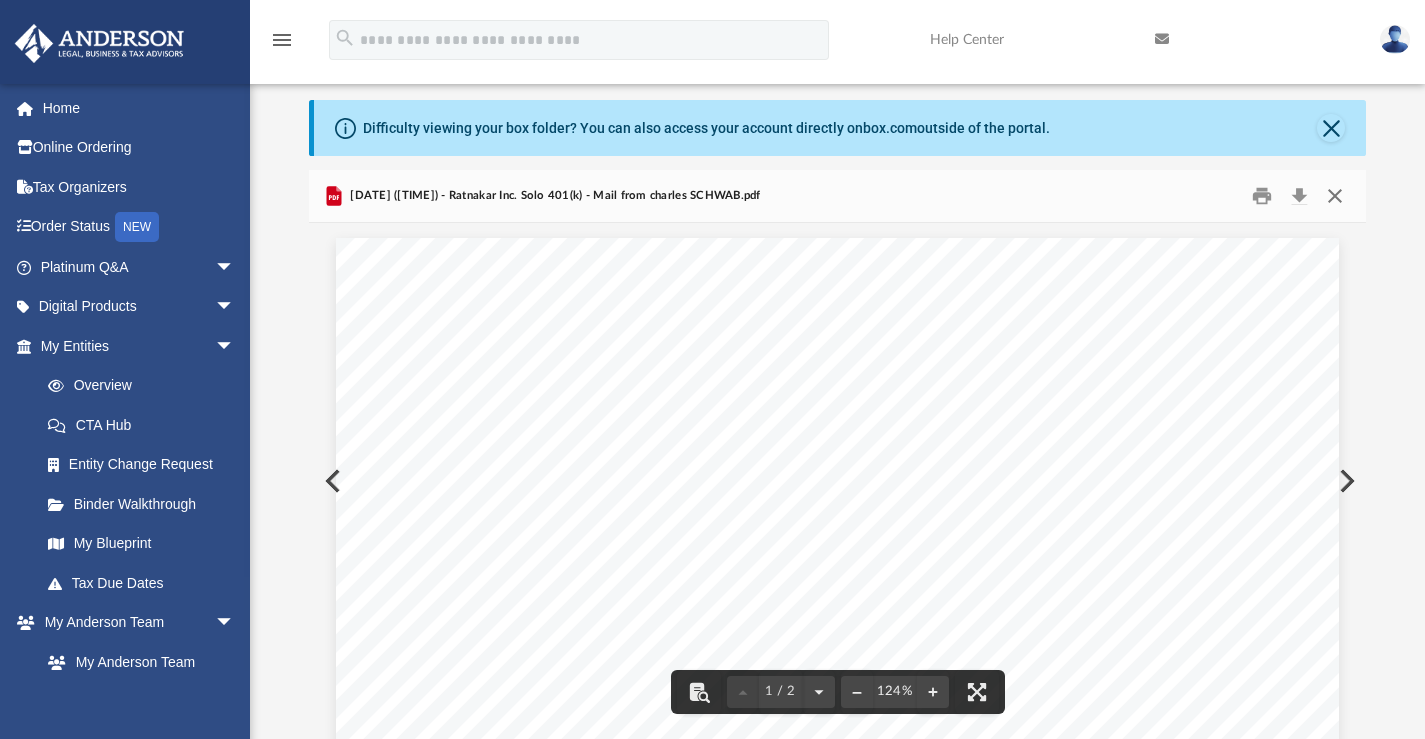 click at bounding box center [1335, 195] 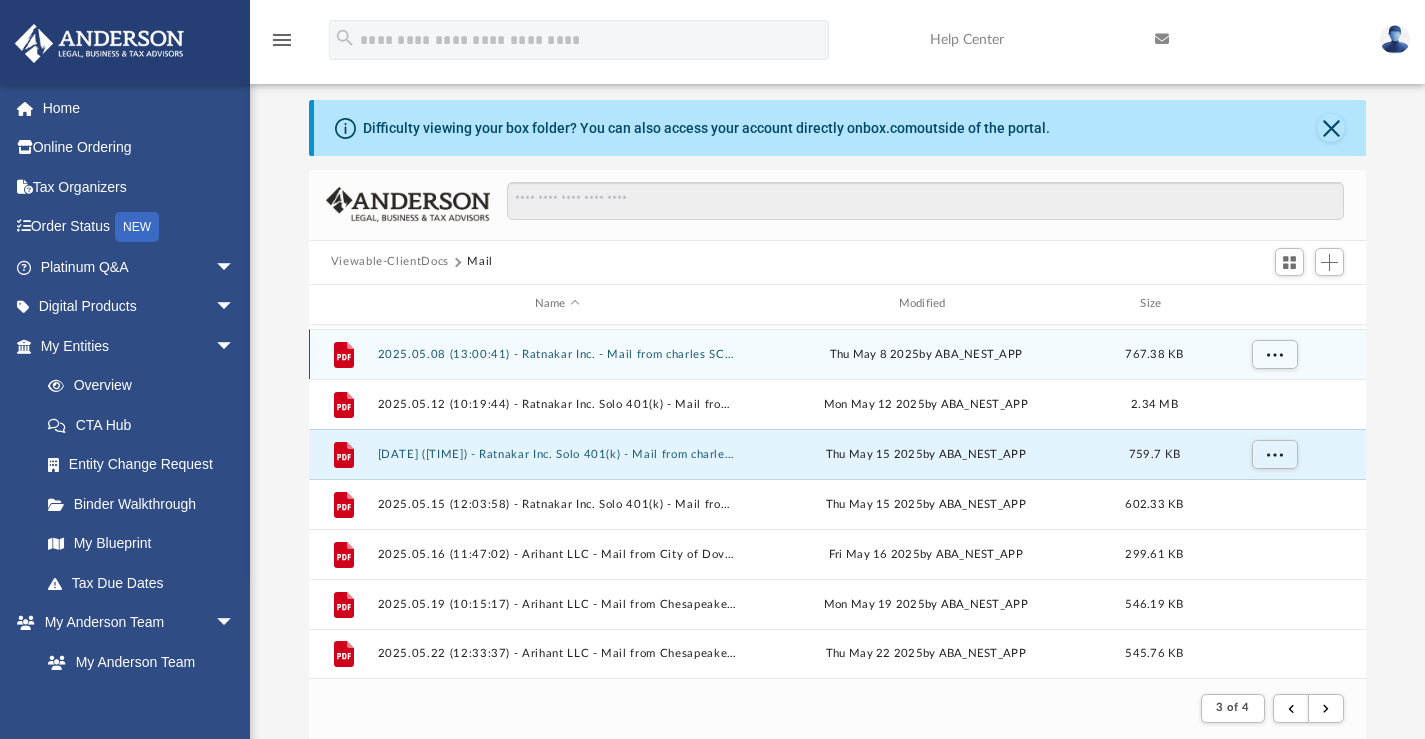 click on "2025.05.08 (13:00:41) - Ratnakar Inc. - Mail from charles SCHWAB.pdf" at bounding box center (557, 353) 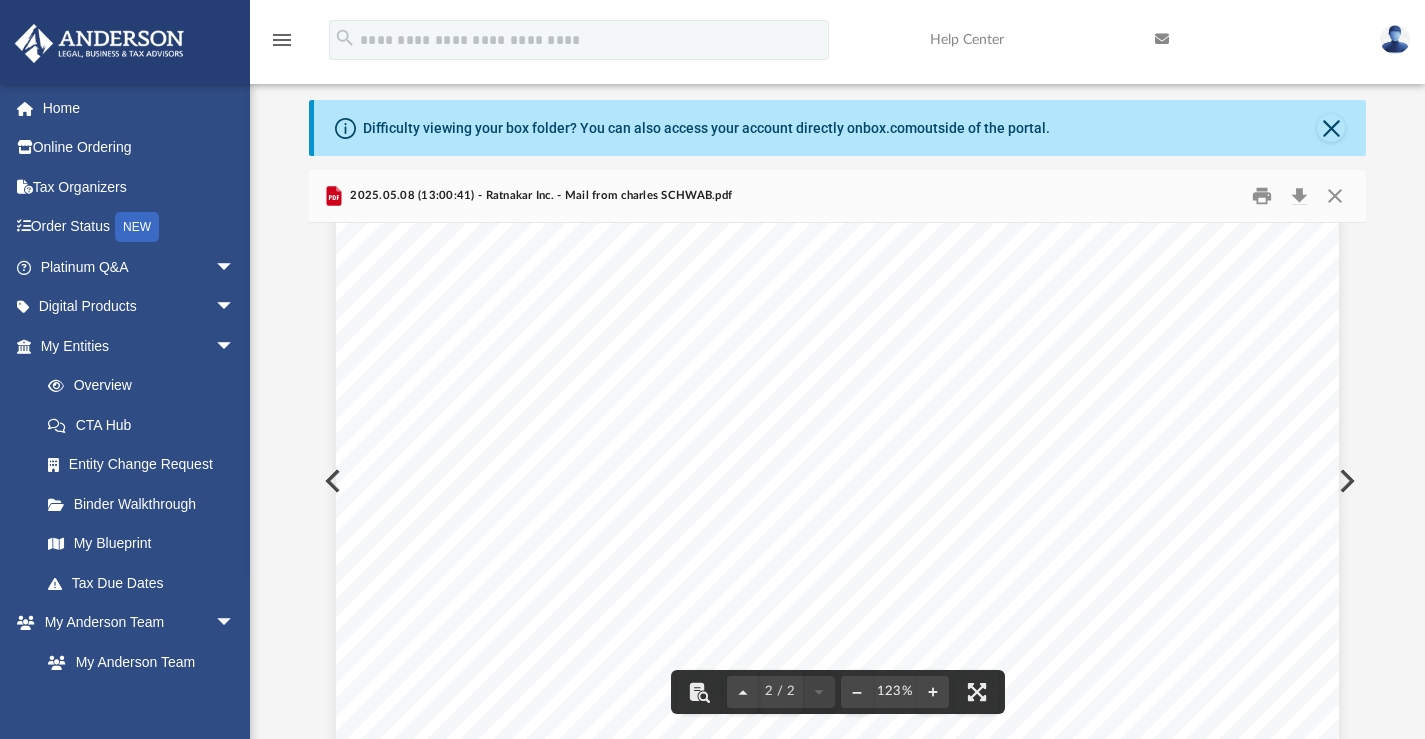 scroll, scrollTop: 2093, scrollLeft: 0, axis: vertical 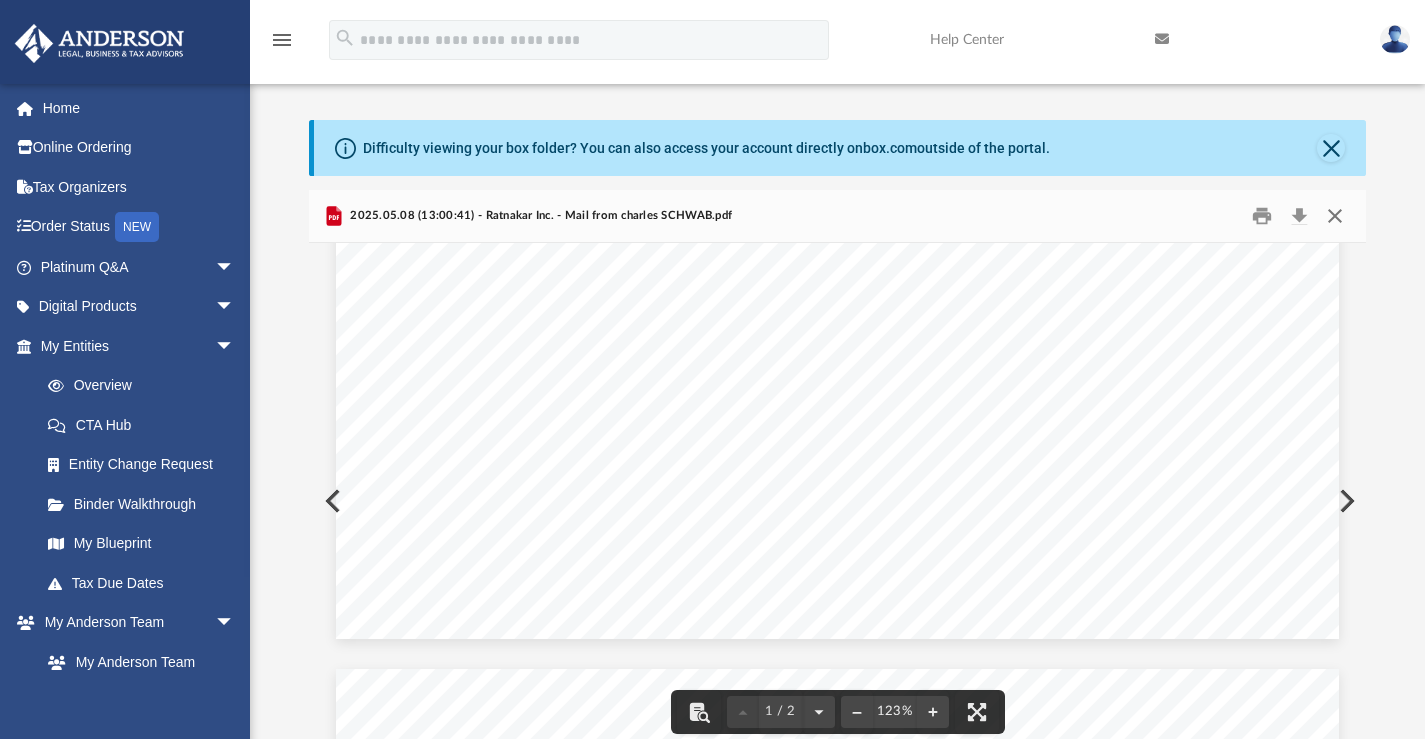 click at bounding box center [1335, 215] 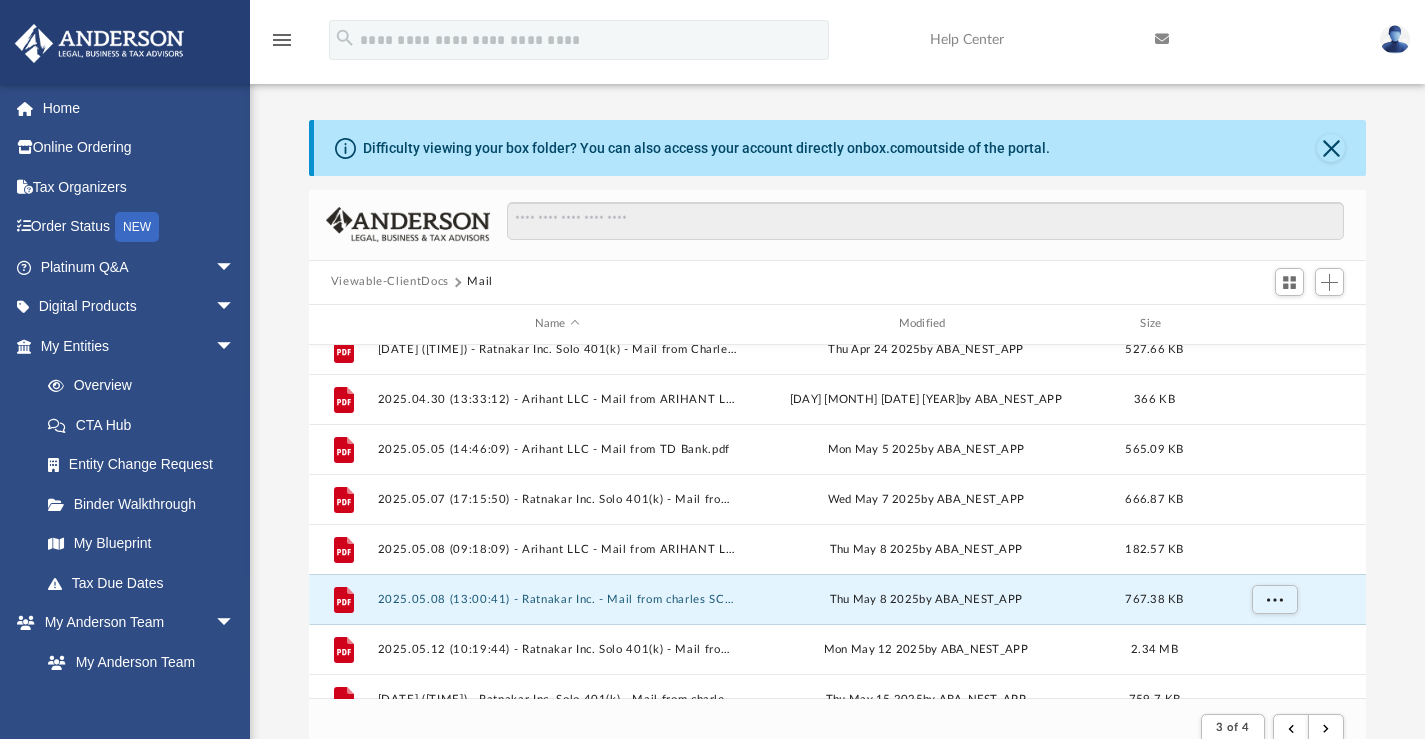 scroll, scrollTop: 1846, scrollLeft: 0, axis: vertical 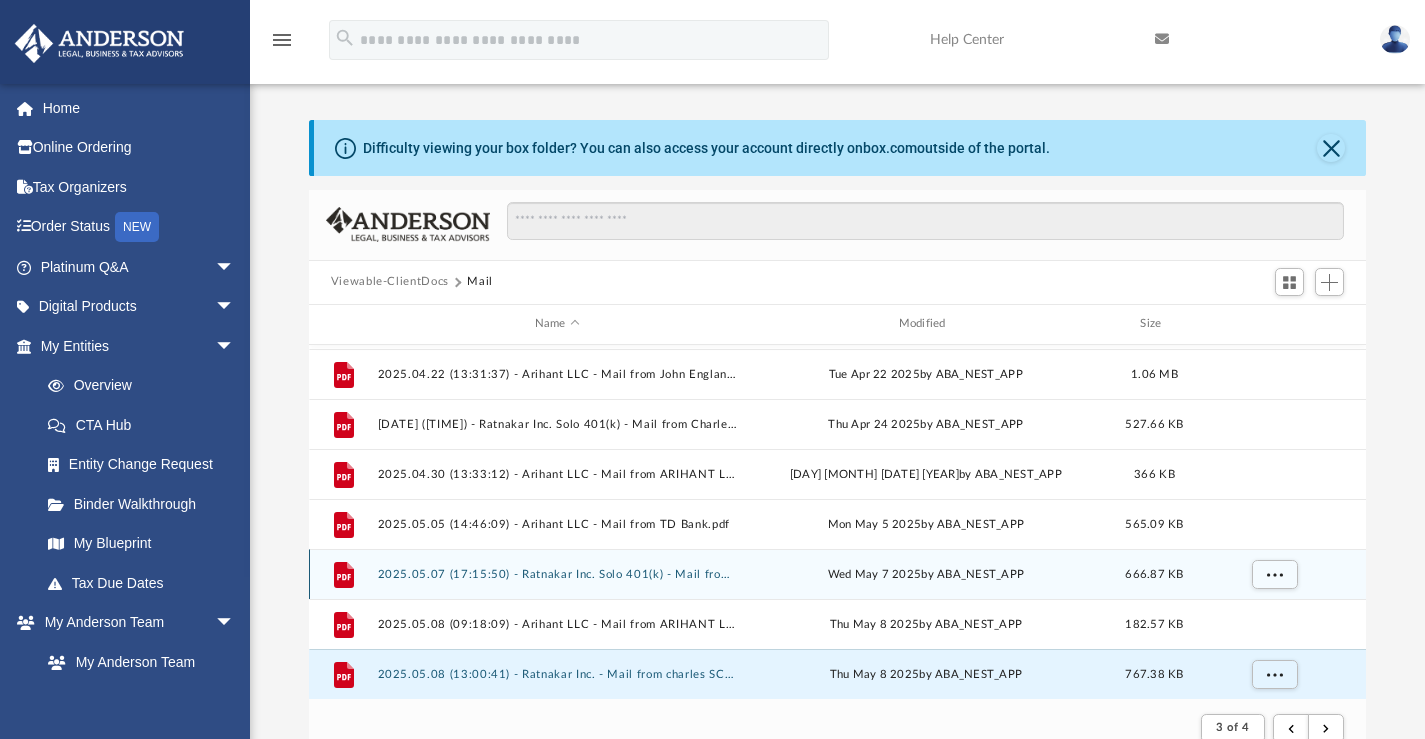 click on "2025.05.07 (17:15:50) - Ratnakar Inc. Solo 401(k) - Mail from charles SCHWAB.pdf" at bounding box center (557, 573) 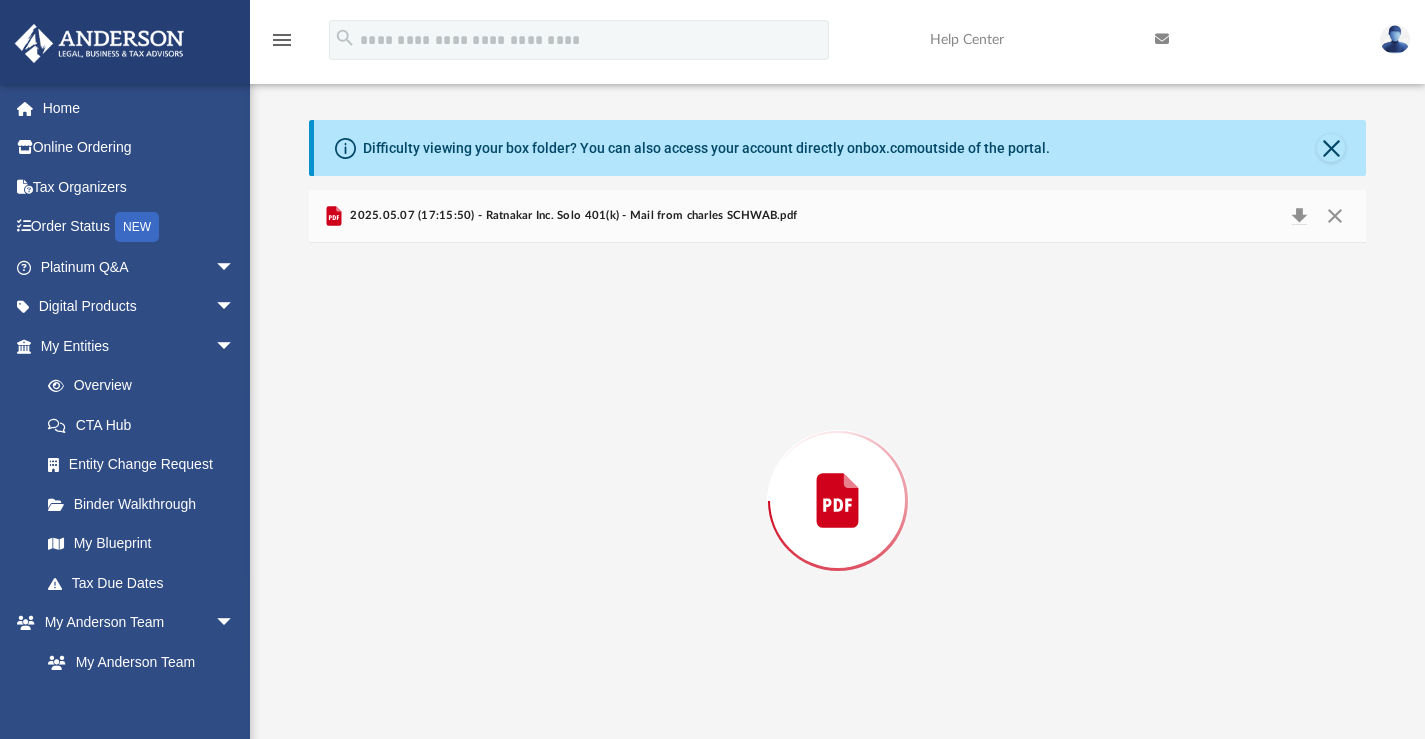 scroll 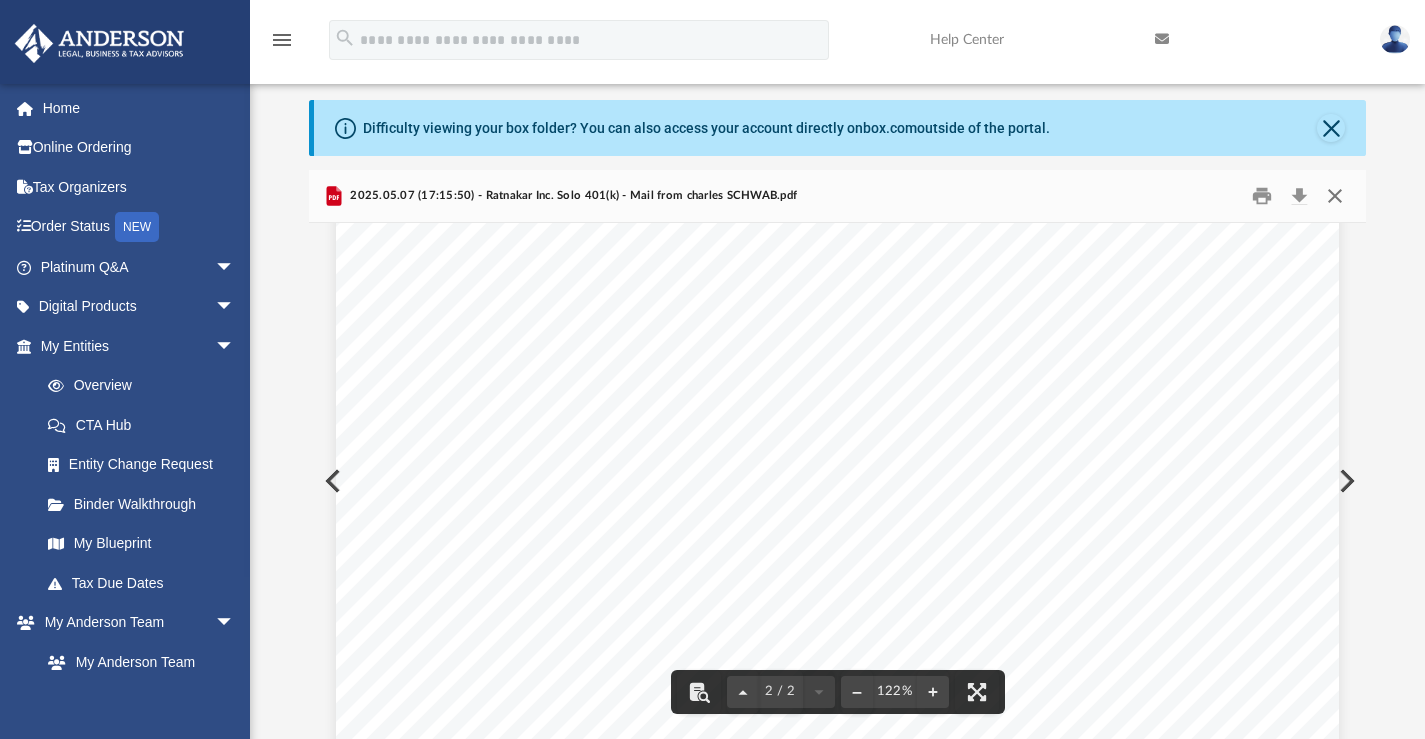 click at bounding box center [1335, 195] 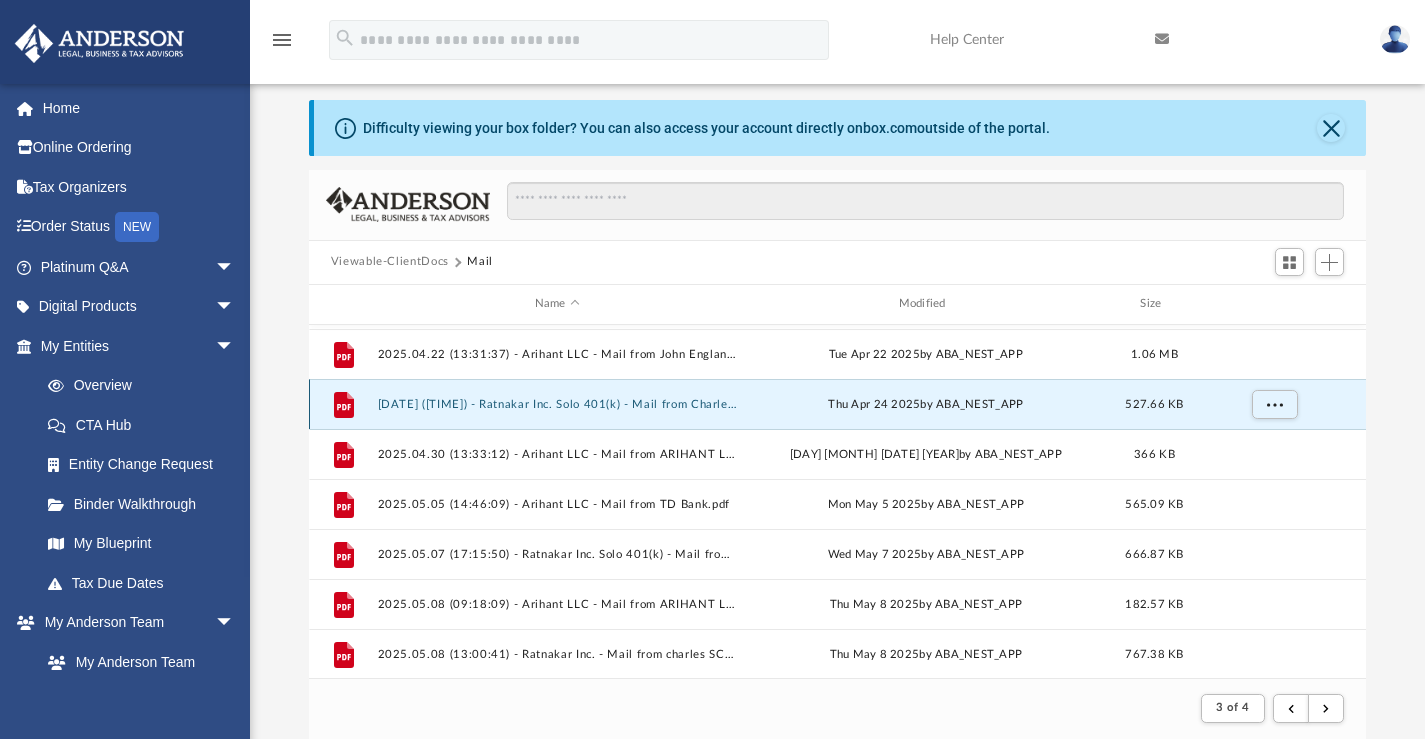 click on "[DATE] ([TIME]) - Ratnakar Inc. Solo 401(k) - Mail from Charles Schwab & Co., Inc..pdf" at bounding box center [557, 403] 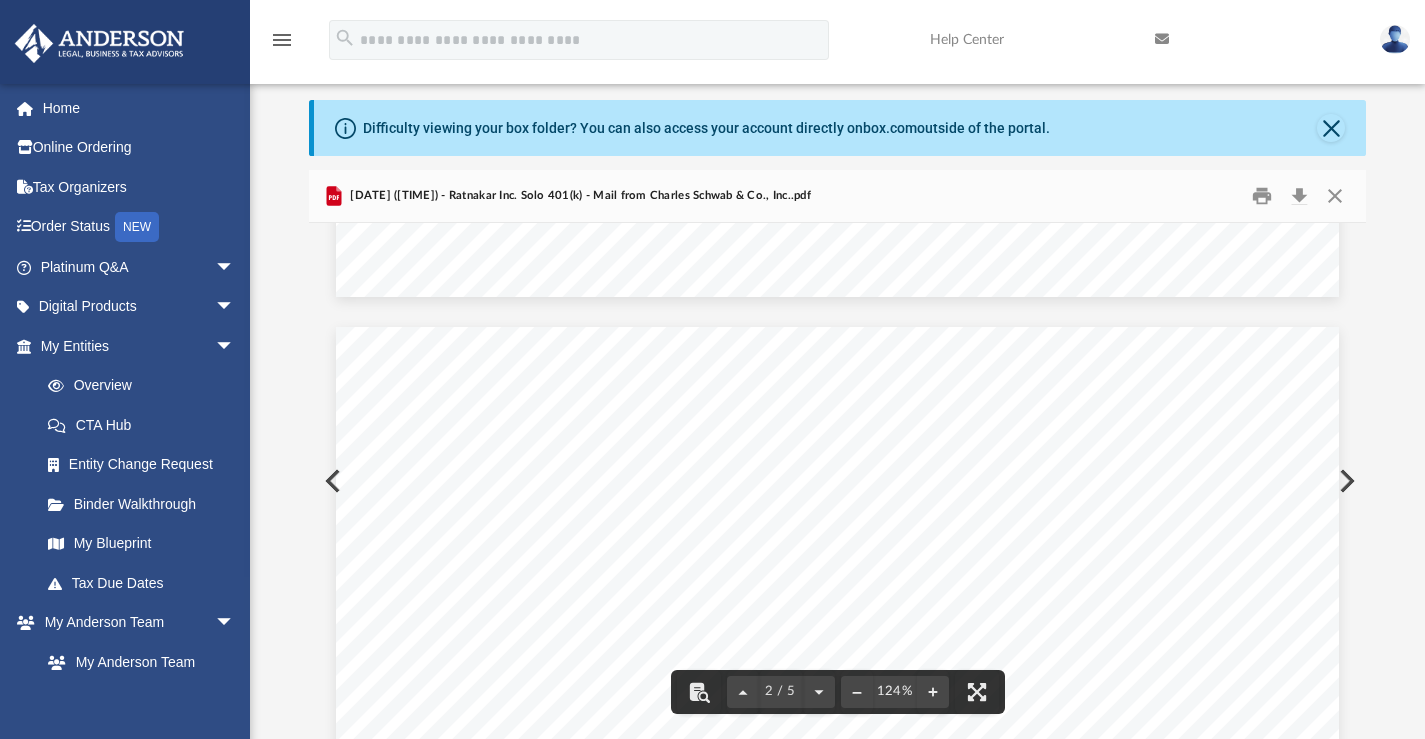 scroll, scrollTop: 1200, scrollLeft: 0, axis: vertical 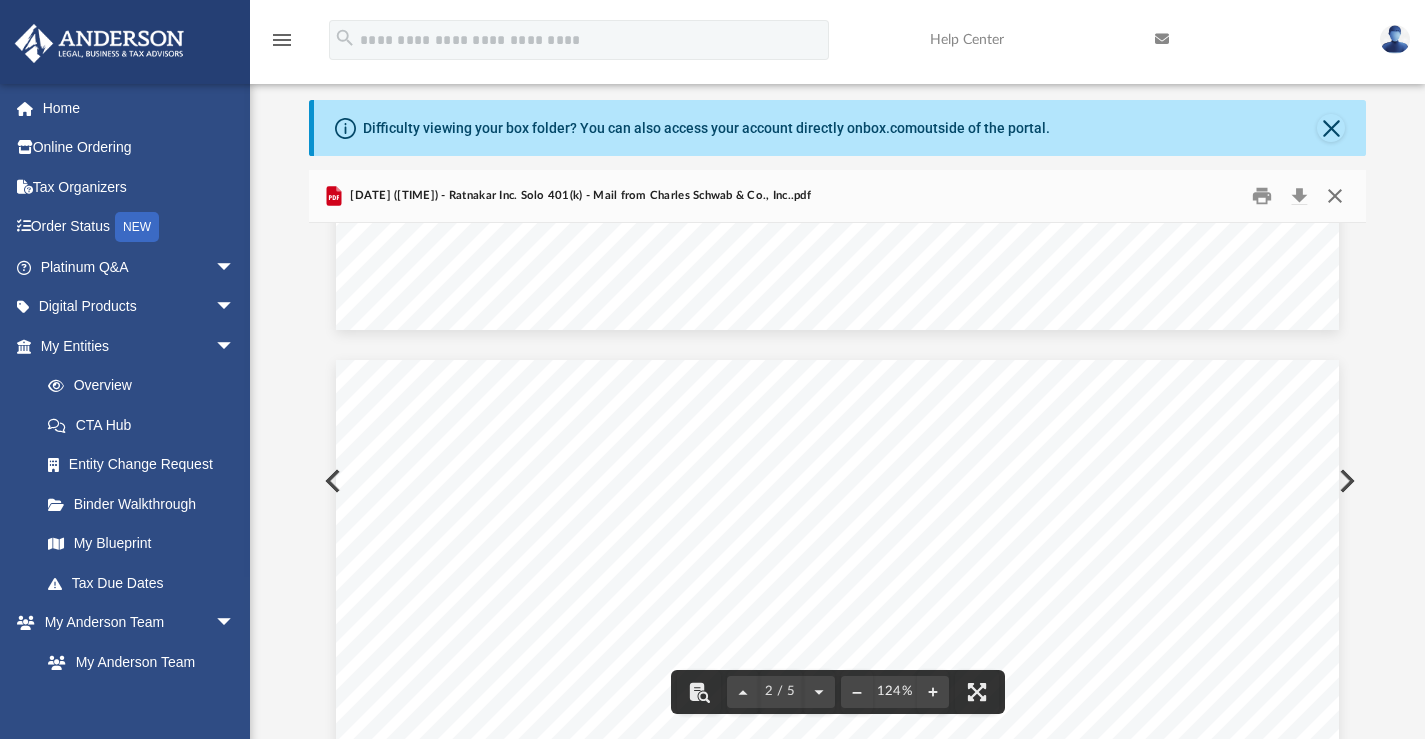 click at bounding box center (1335, 195) 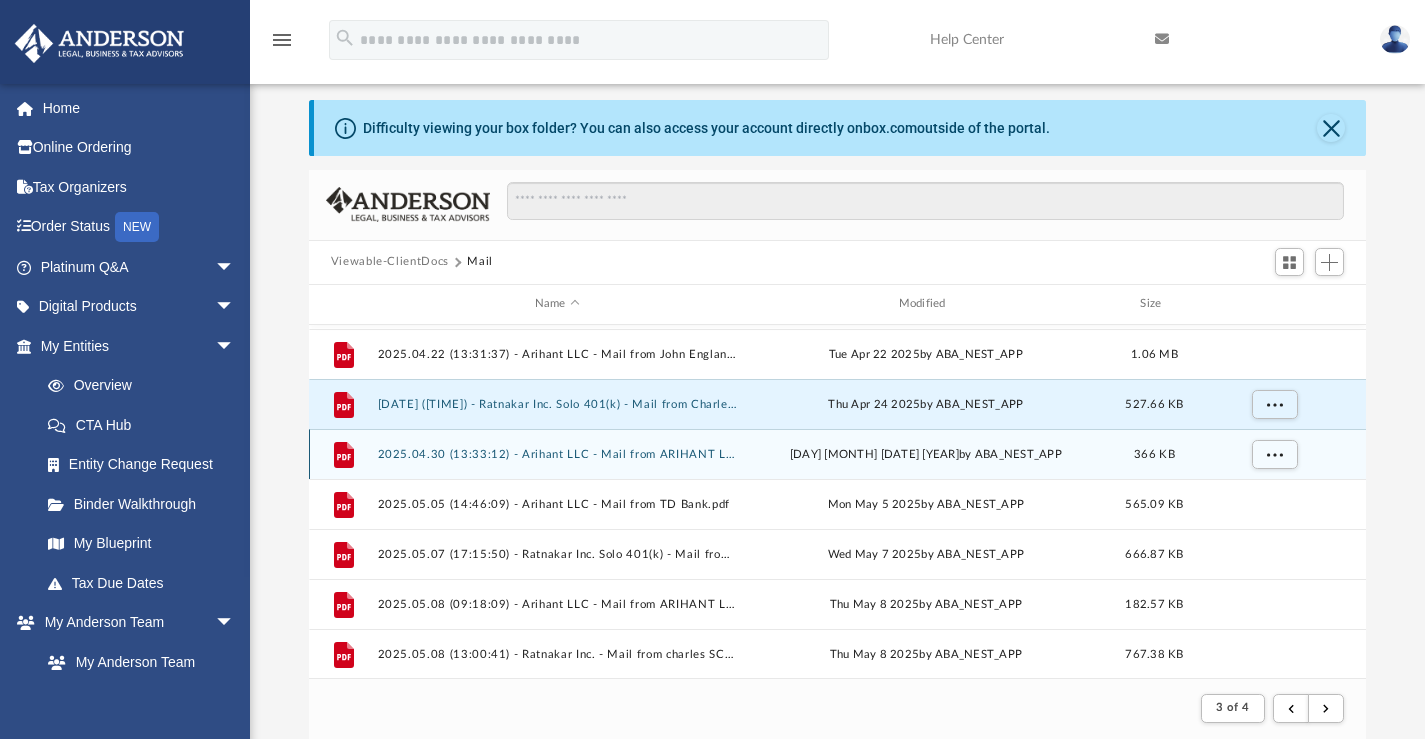 scroll, scrollTop: 1646, scrollLeft: 0, axis: vertical 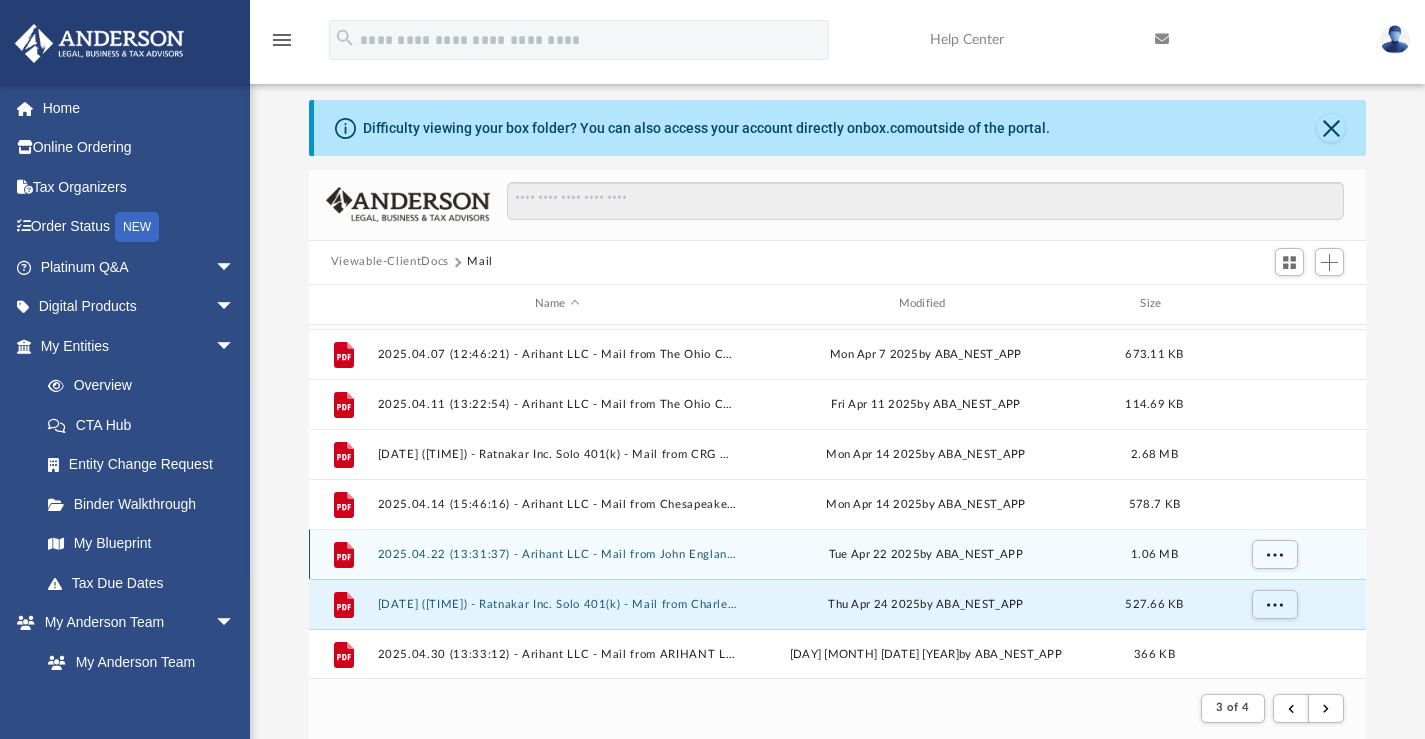 click on "2025.04.22 (13:31:37) - Arihant LLC - Mail from John England.pdf" at bounding box center [557, 553] 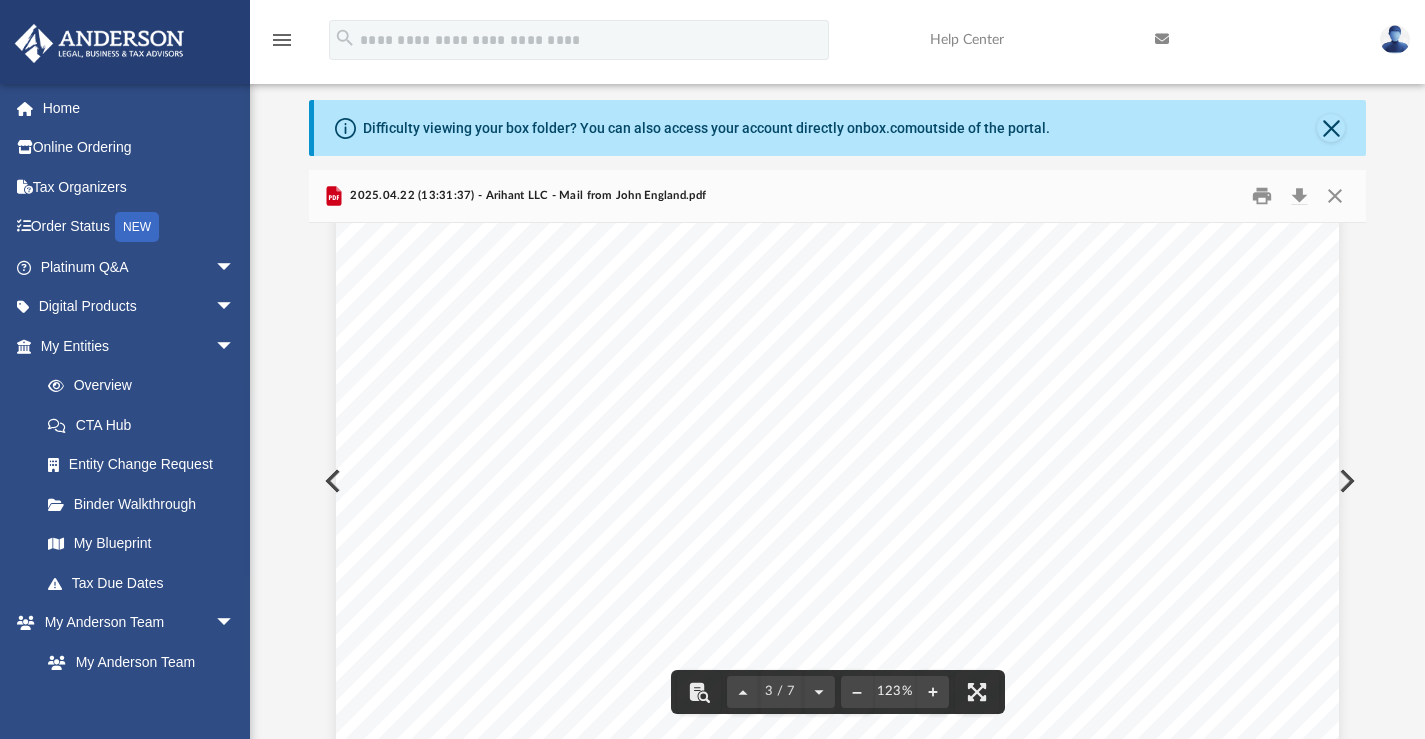 scroll, scrollTop: 3137, scrollLeft: 0, axis: vertical 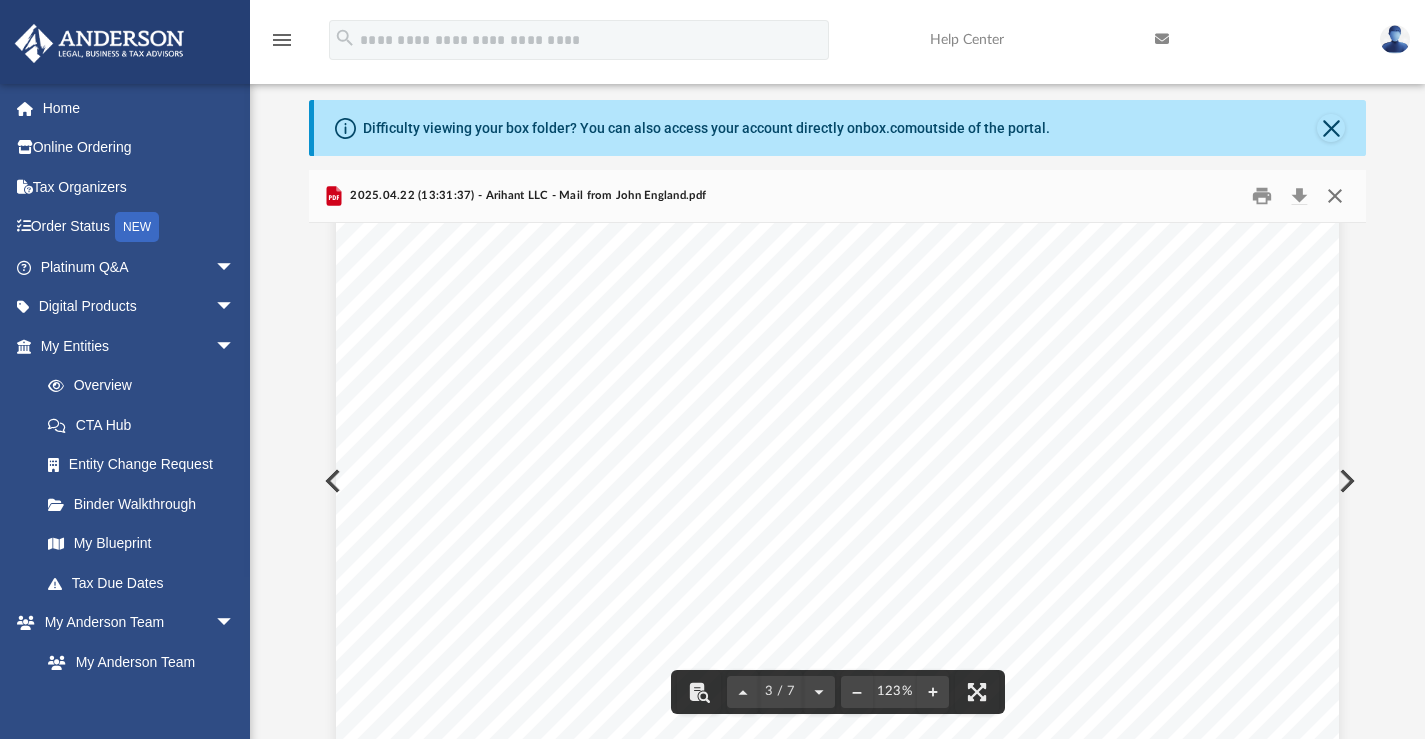 click at bounding box center (1335, 195) 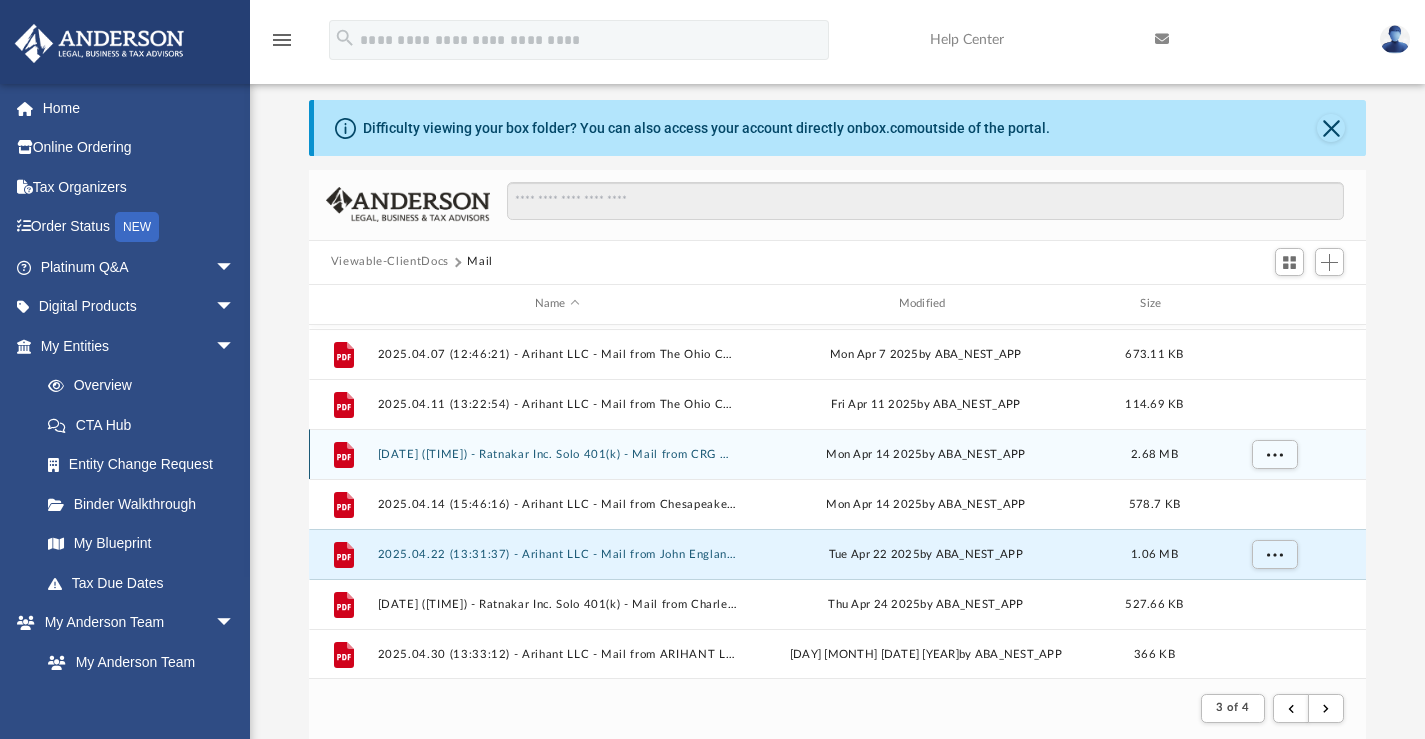 click on "[DATE] ([TIME]) - Ratnakar Inc. Solo 401(k) - Mail from CRG WEALTH LLC.pdf" at bounding box center (557, 453) 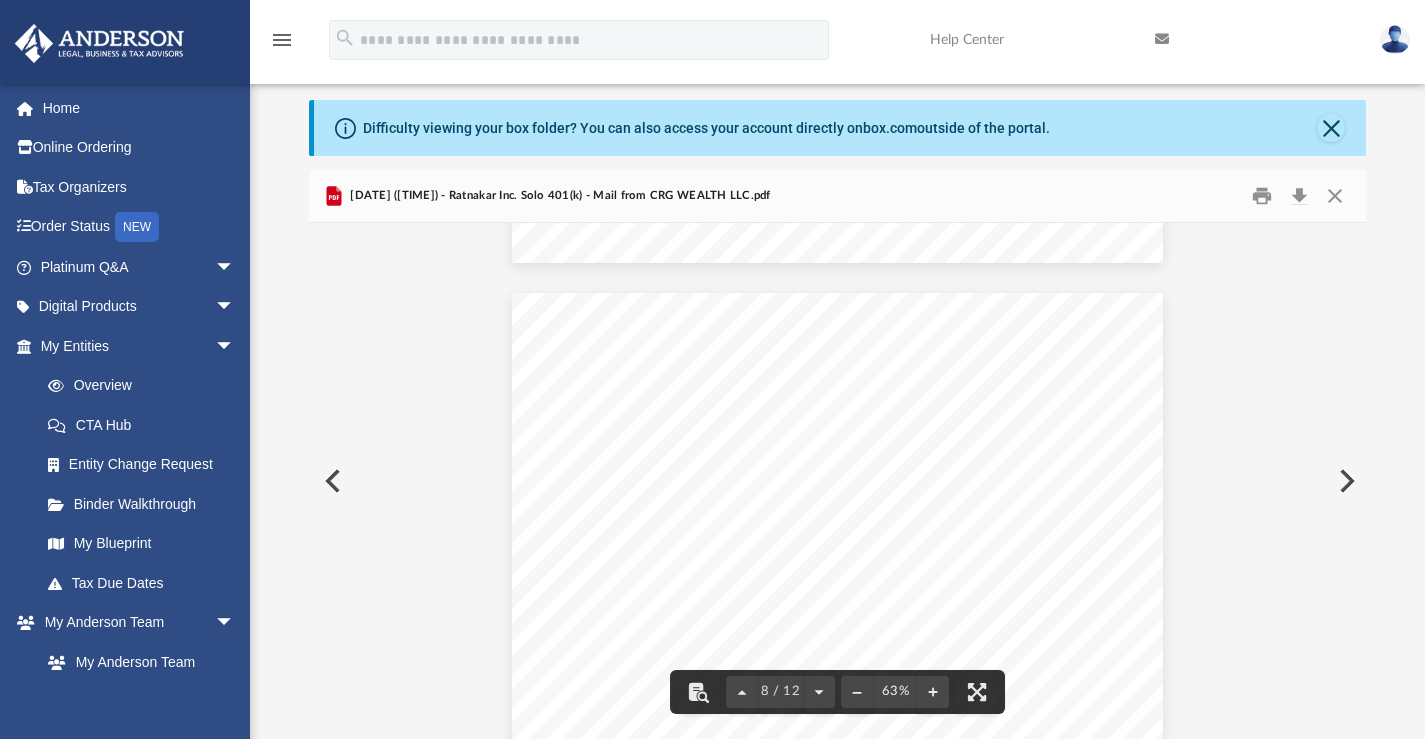 scroll, scrollTop: 3800, scrollLeft: 0, axis: vertical 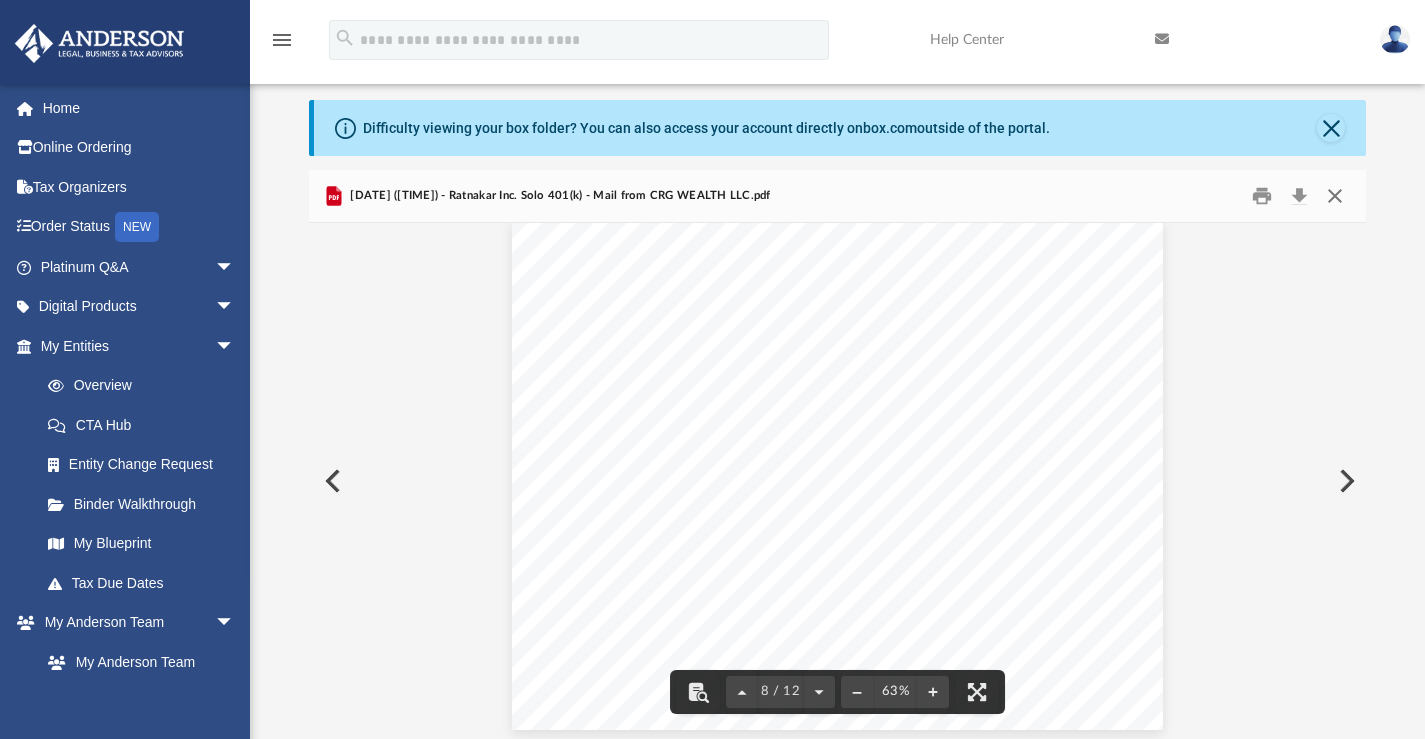 click at bounding box center [1335, 195] 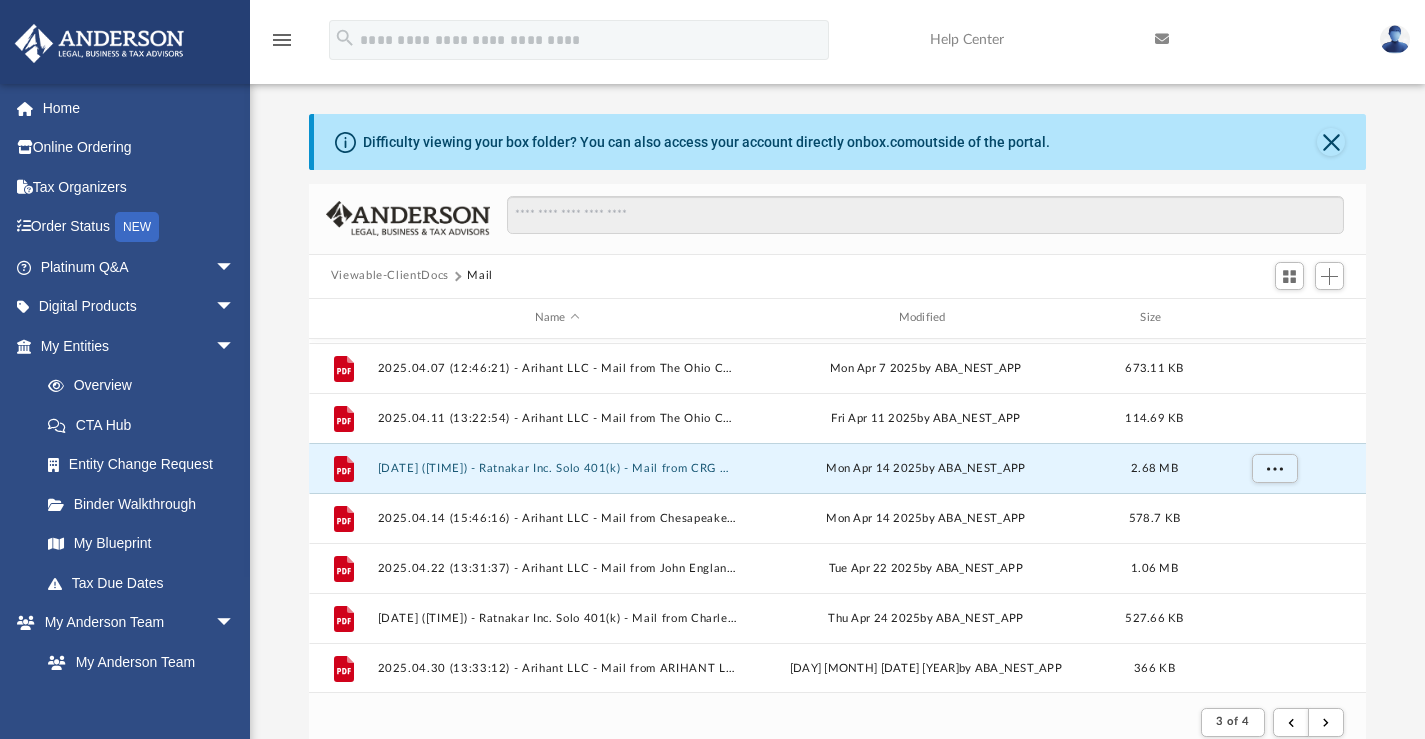 scroll, scrollTop: 0, scrollLeft: 0, axis: both 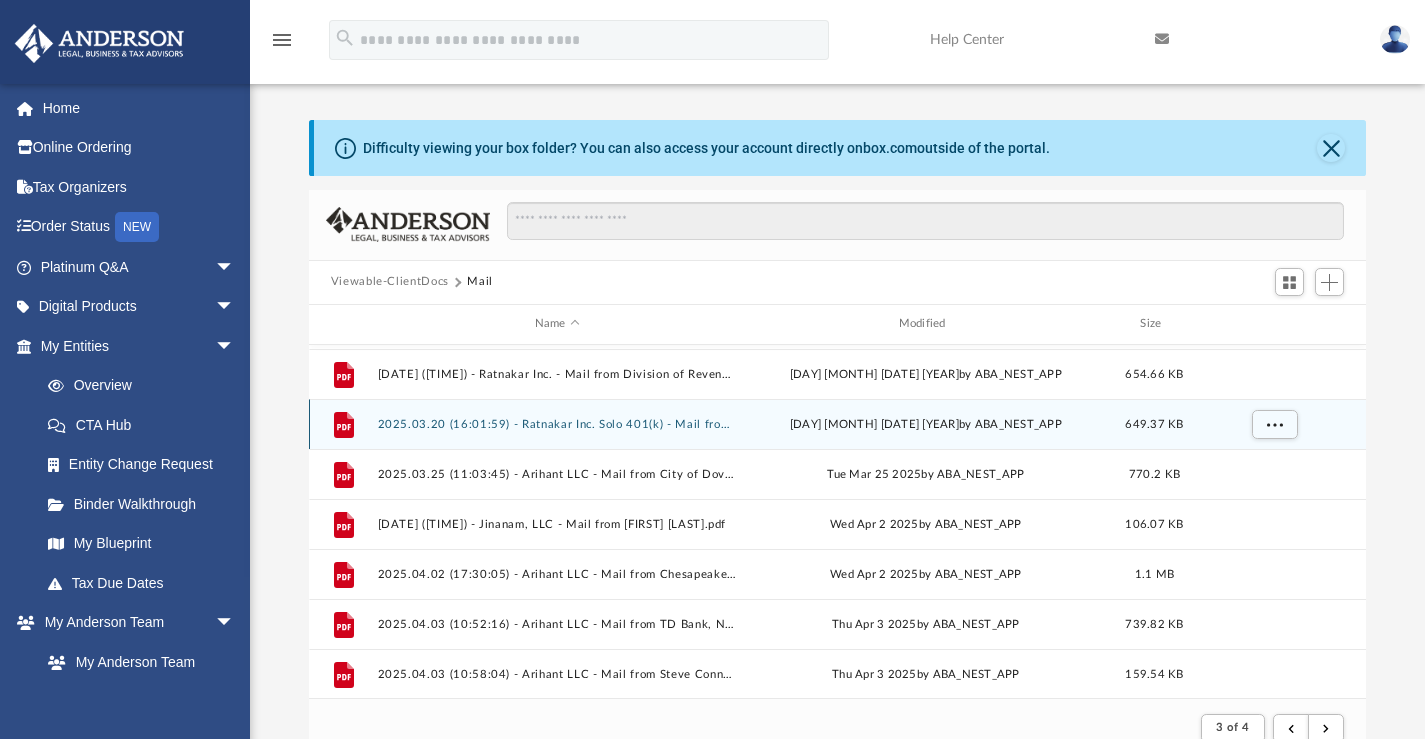 click on "2025.03.20 (16:01:59) - Ratnakar Inc. Solo 401(k) - Mail from Charles Schwab & Co., Inc..pdf" at bounding box center [557, 423] 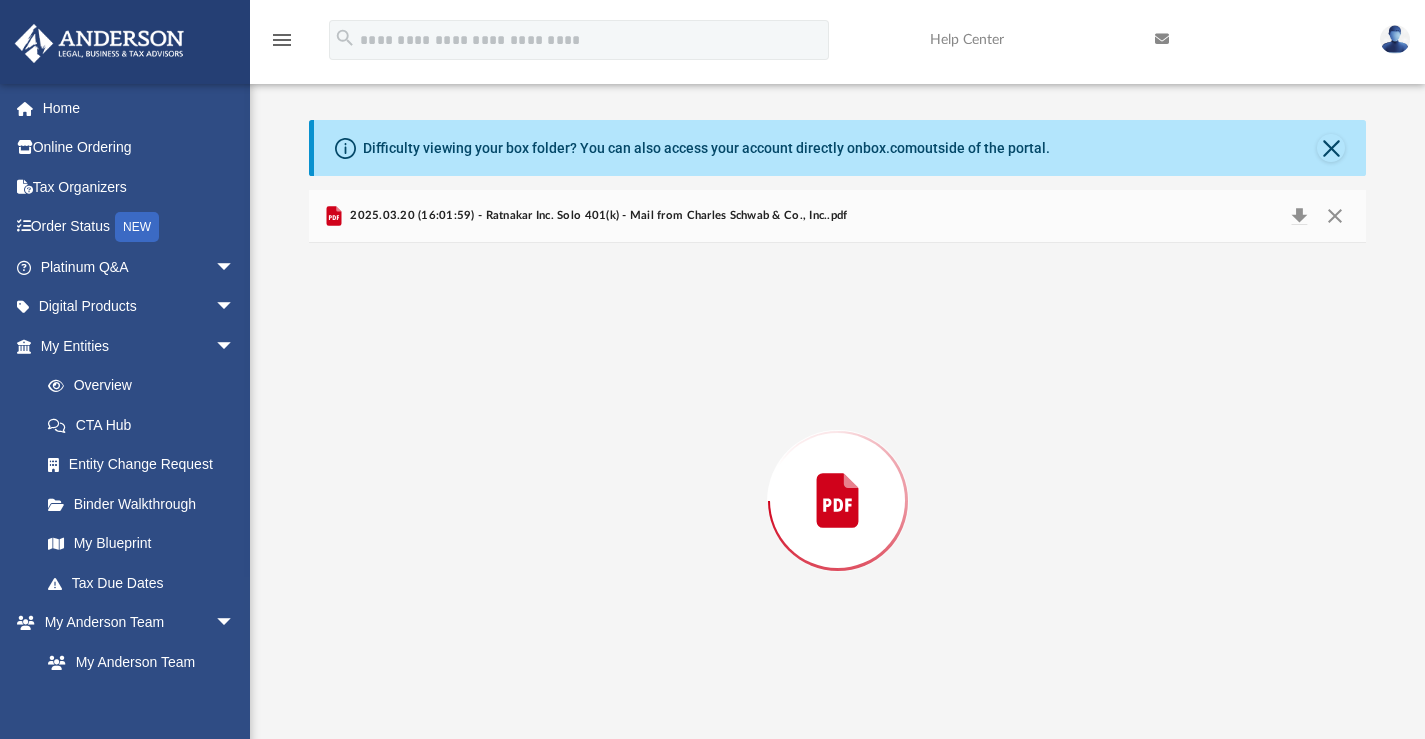 scroll, scrollTop: 20, scrollLeft: 0, axis: vertical 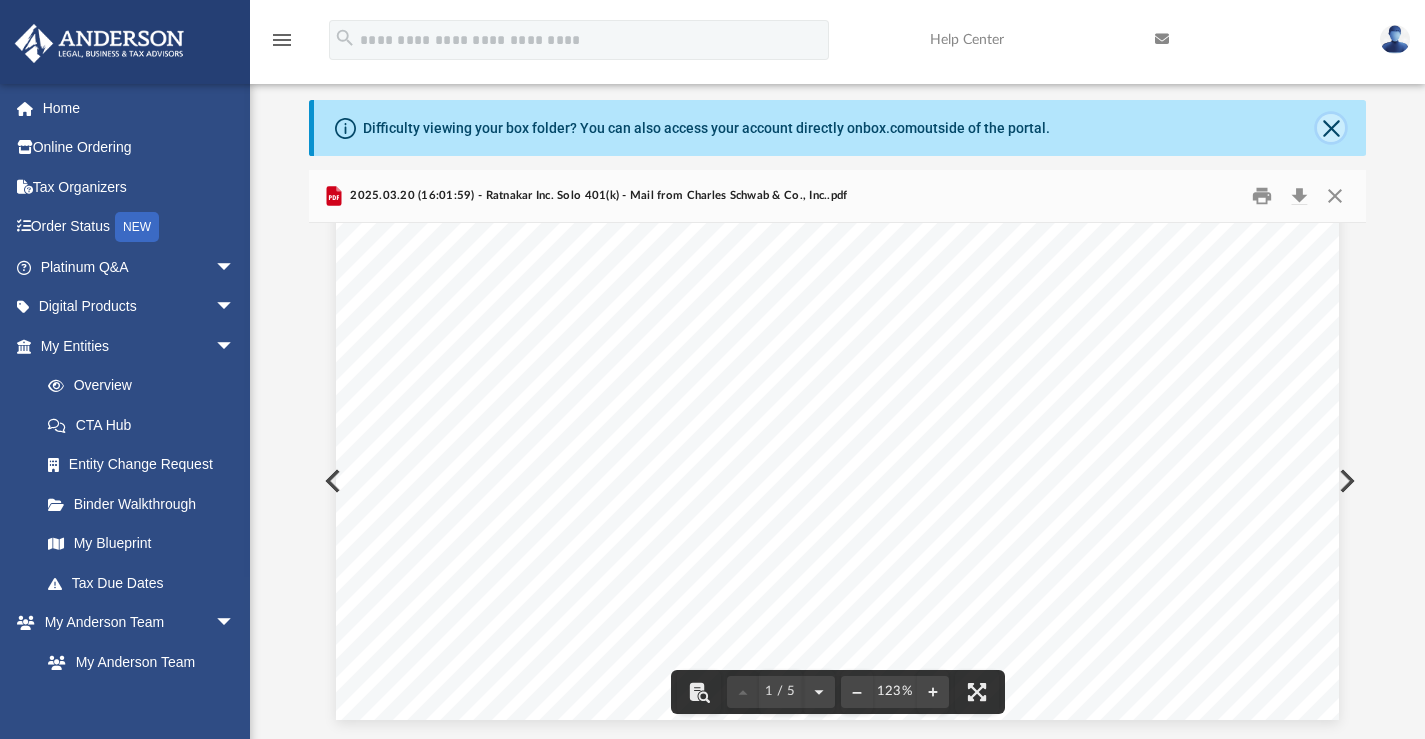 click 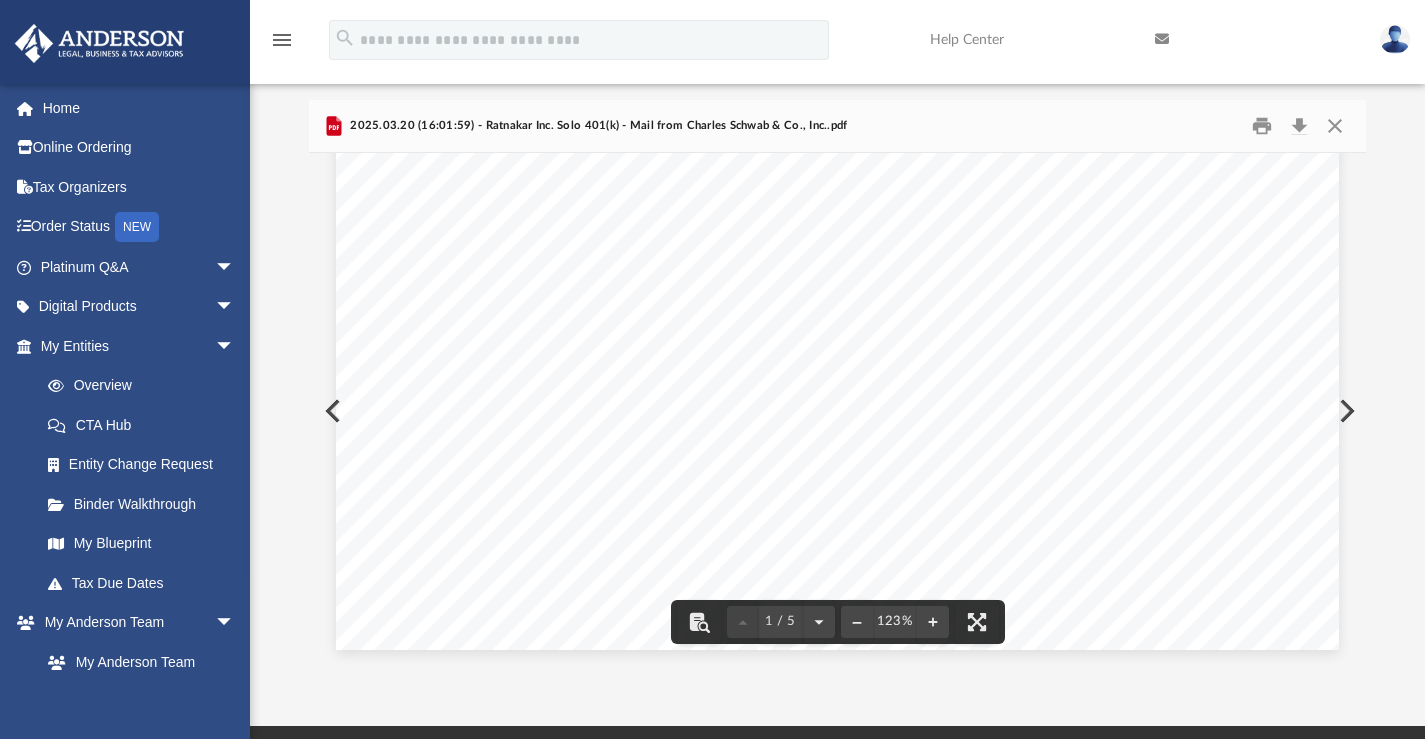 click at bounding box center [1395, 39] 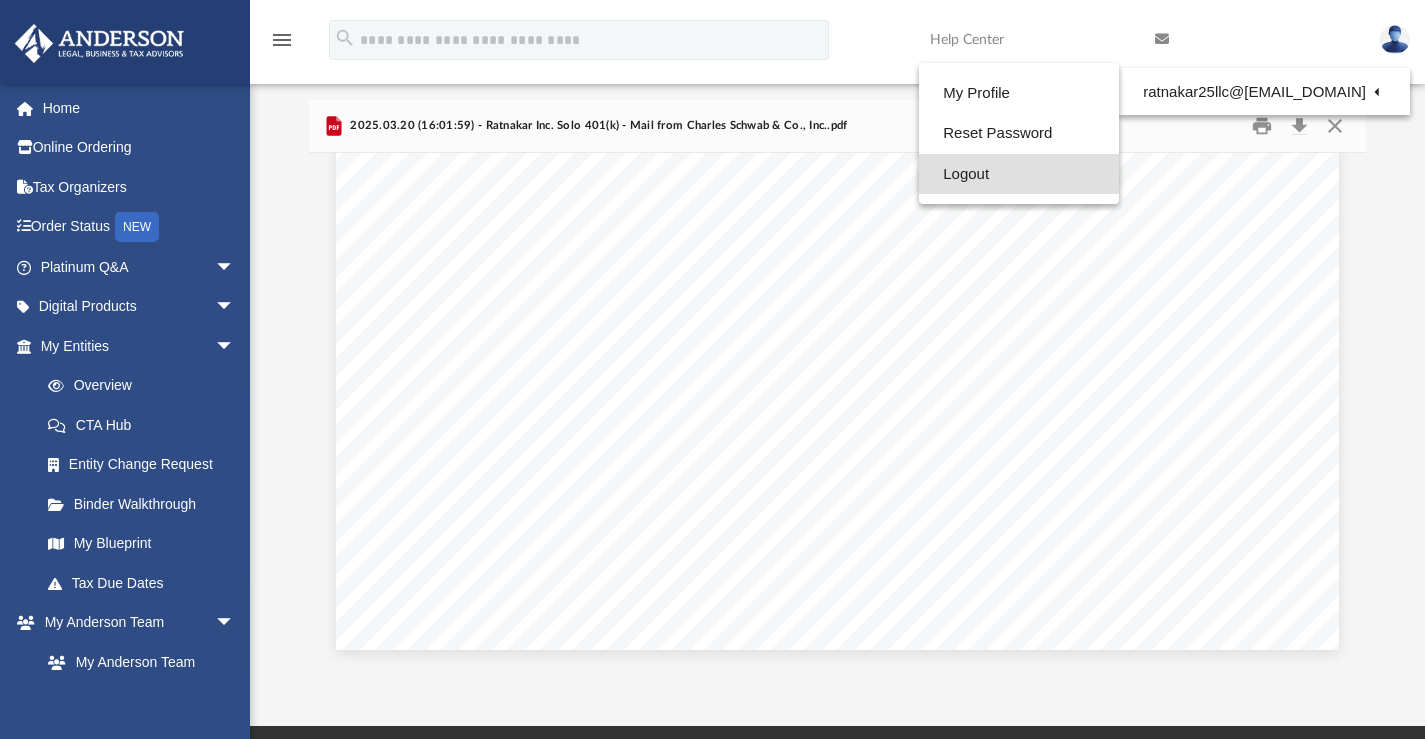 click on "Logout" at bounding box center (1019, 174) 